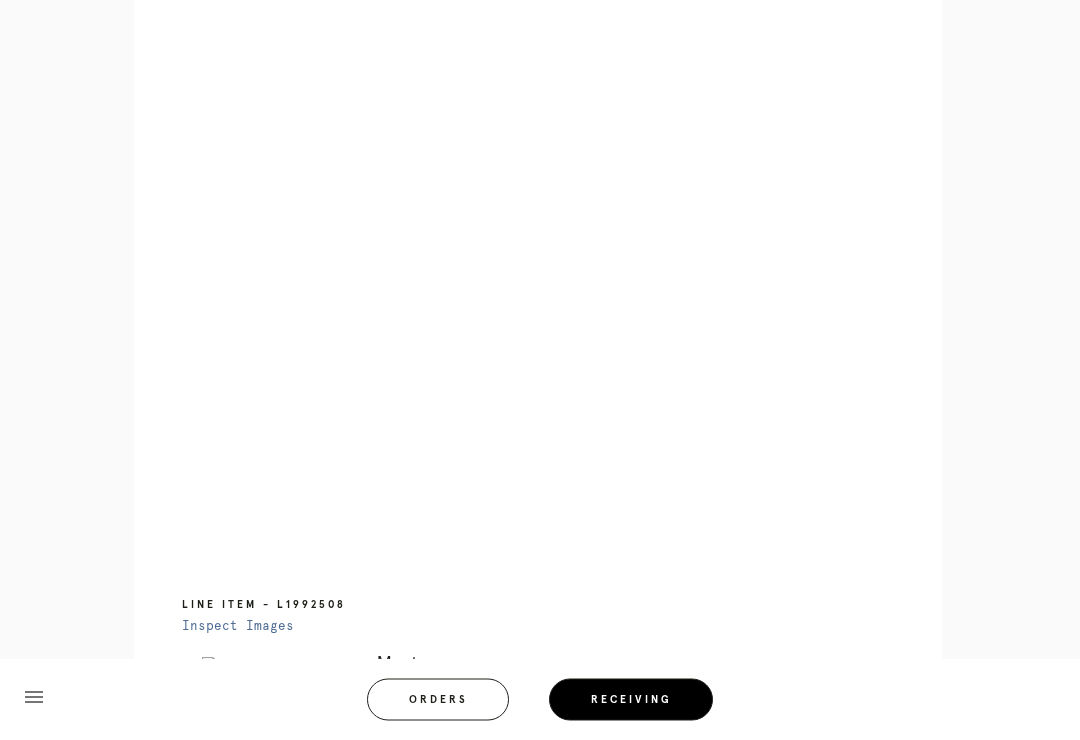 scroll, scrollTop: 911, scrollLeft: 0, axis: vertical 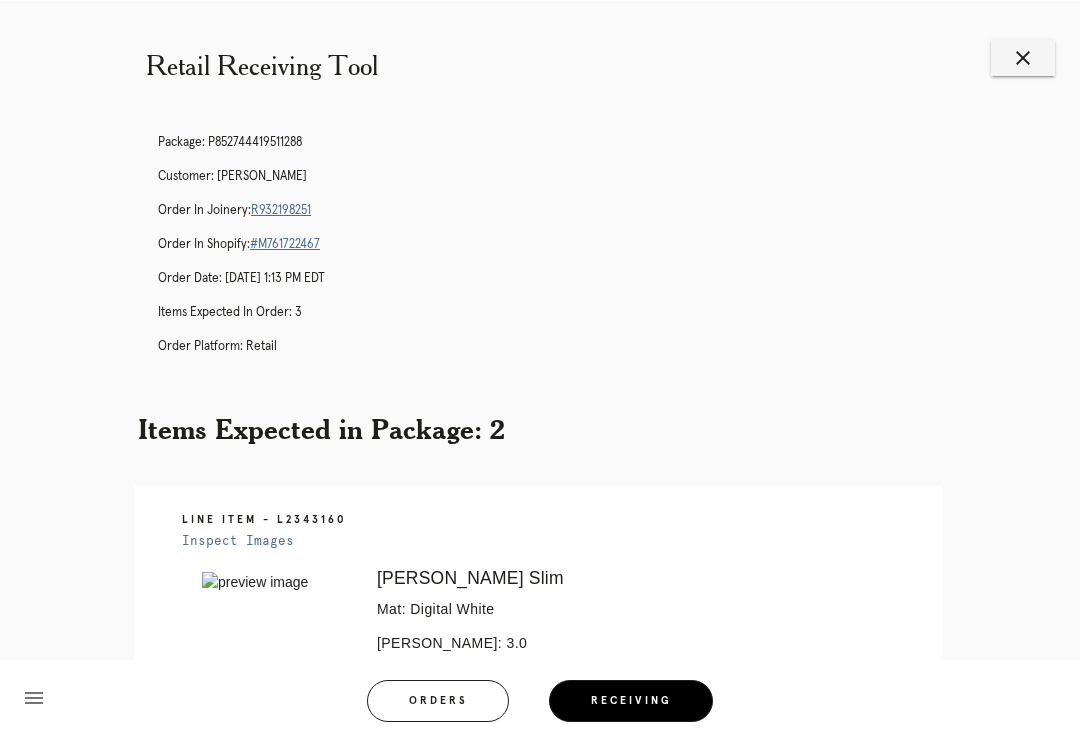 click on "close" at bounding box center (1023, 57) 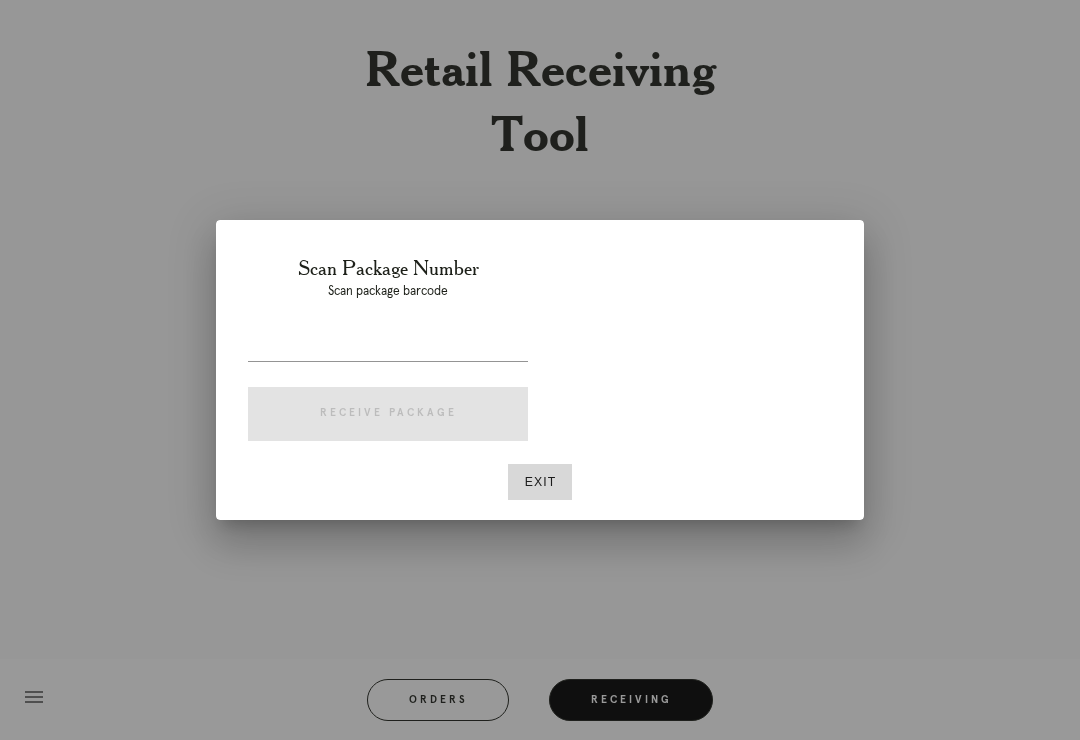 scroll, scrollTop: 0, scrollLeft: 0, axis: both 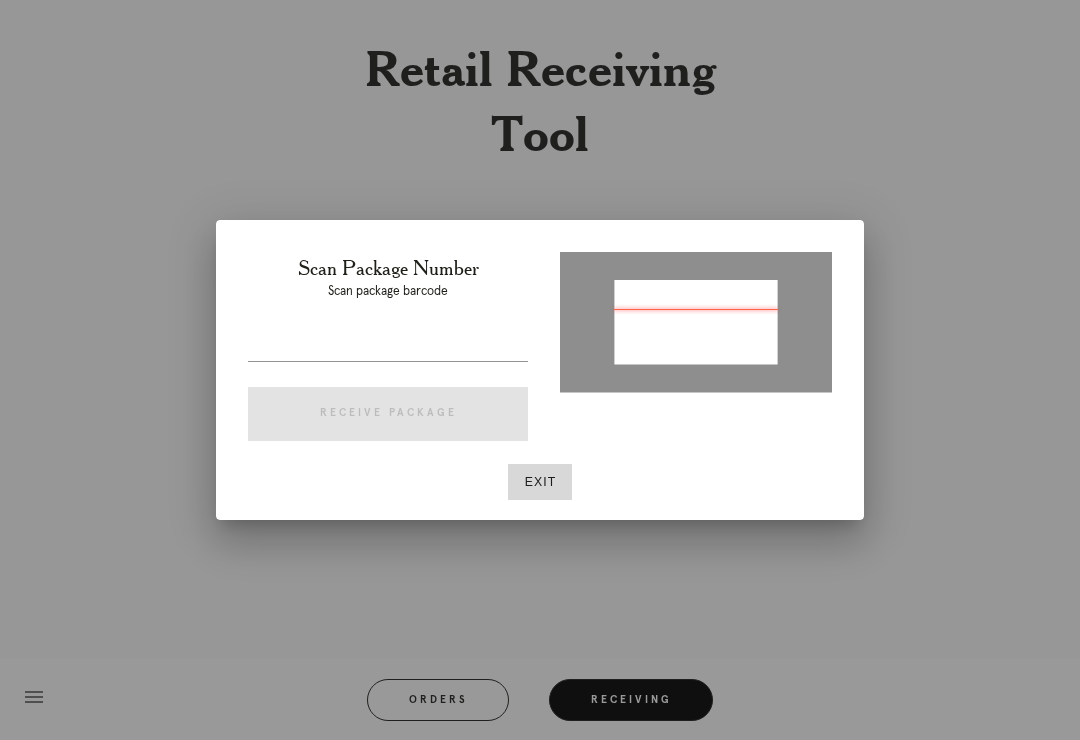 type on "P731391981759179" 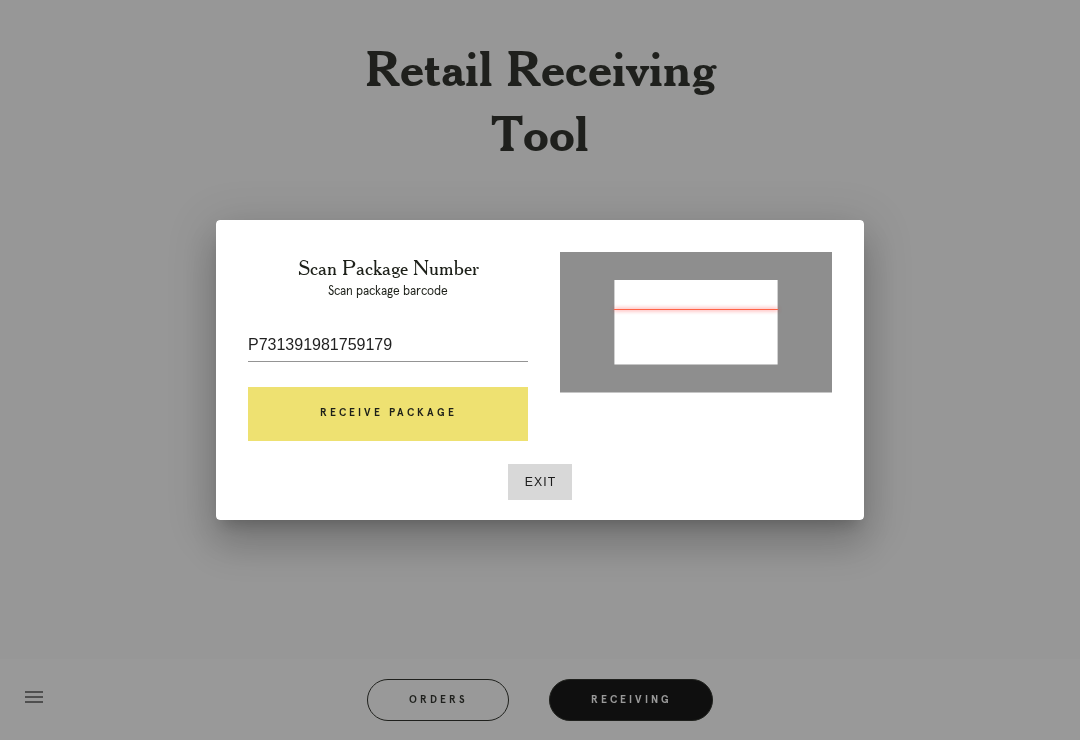 click on "Receive Package" at bounding box center (388, 414) 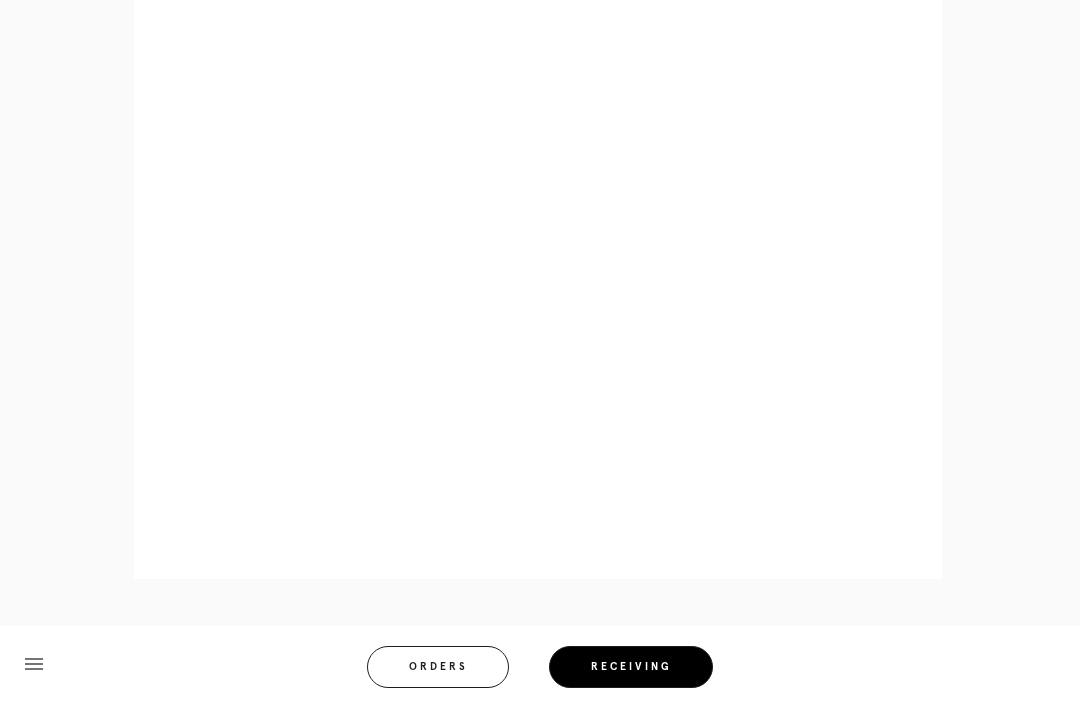 scroll, scrollTop: 1522, scrollLeft: 0, axis: vertical 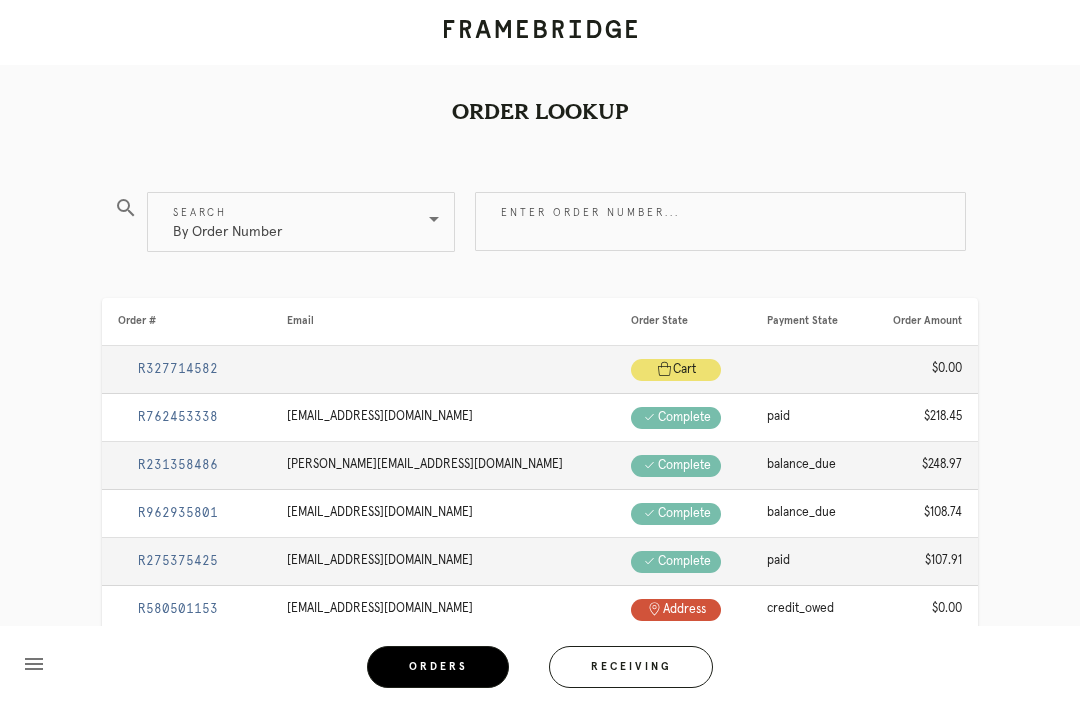 click on "Enter order number..." at bounding box center [720, 221] 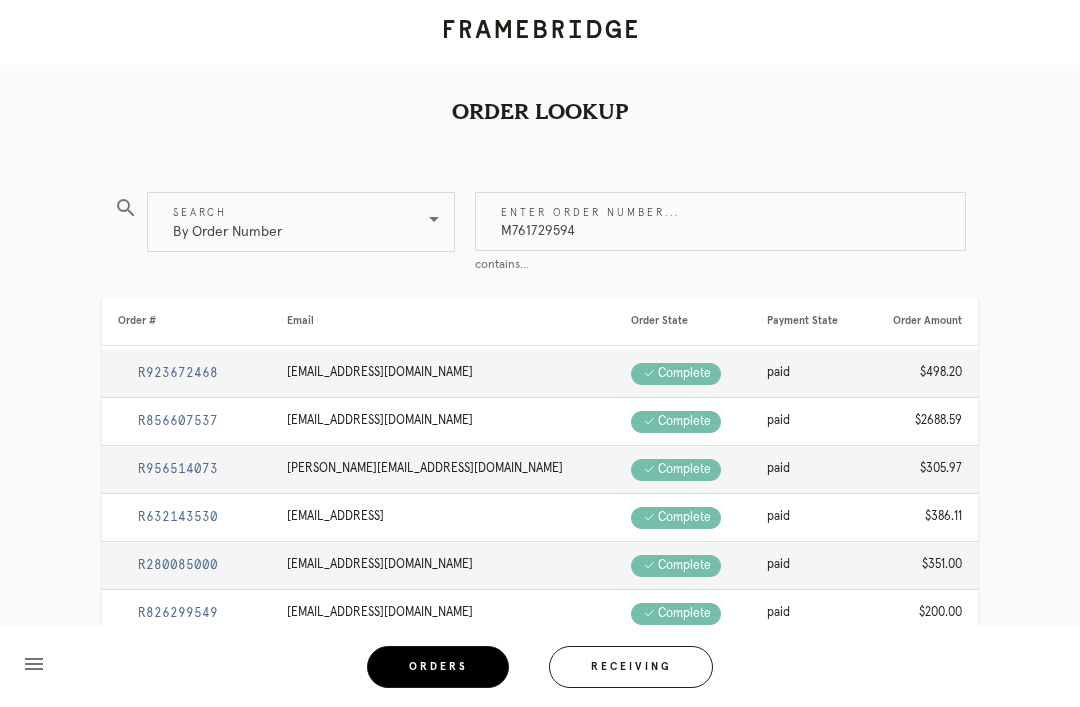 type on "M761729594" 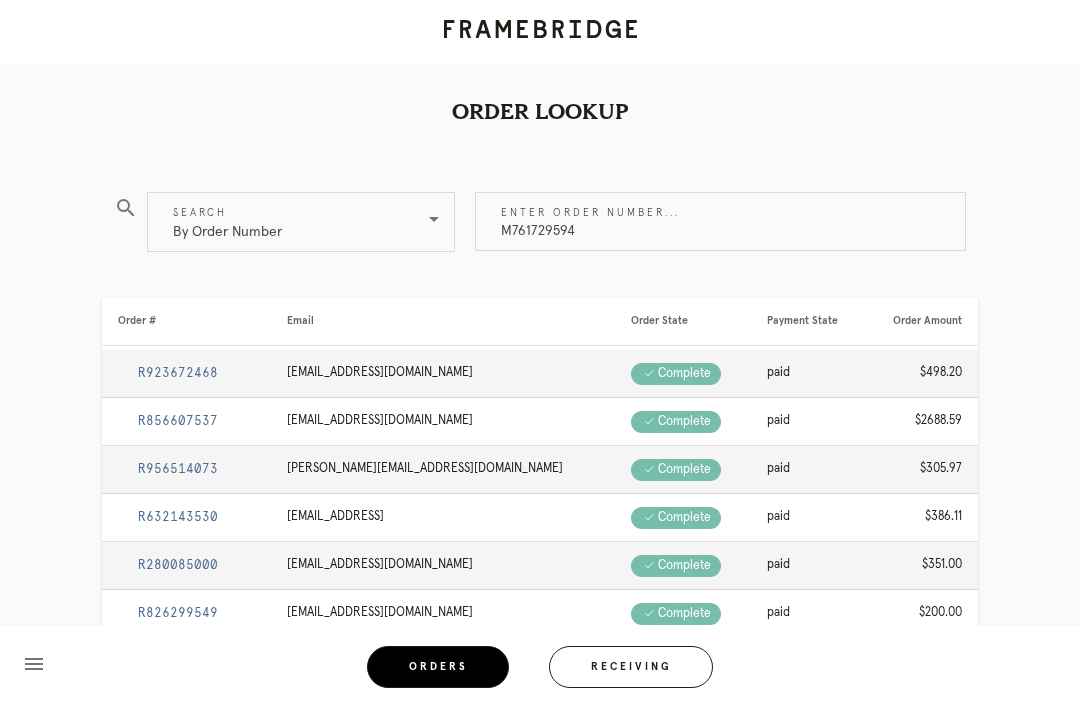 click on "M761729594" at bounding box center (720, 221) 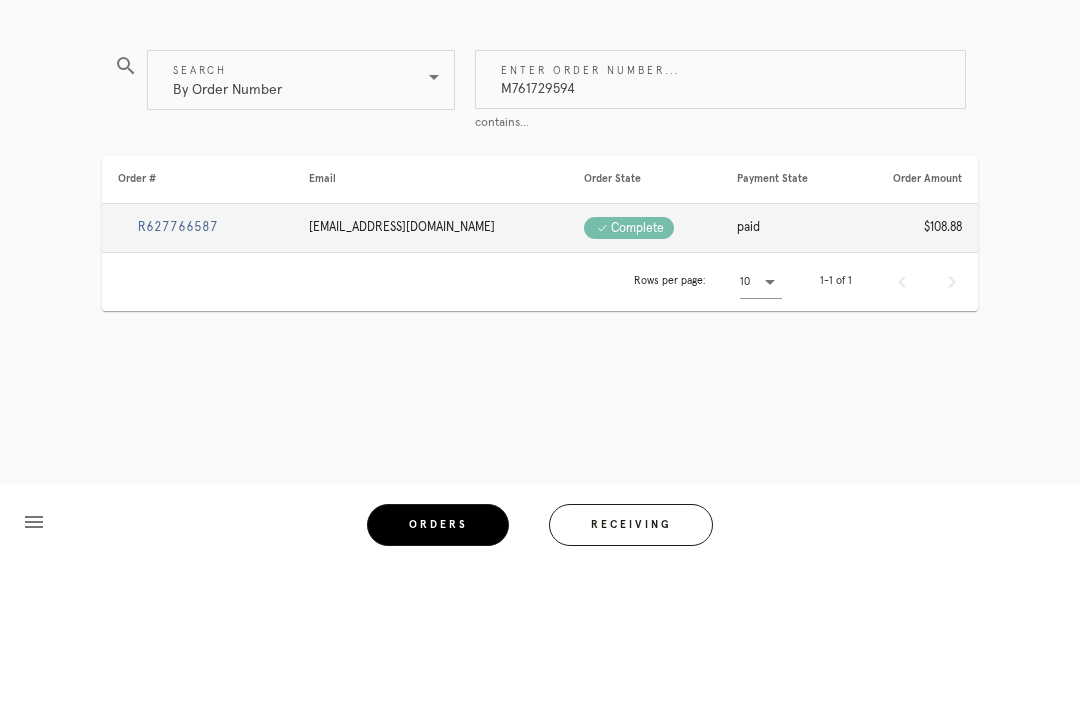 click on "R627766587" at bounding box center (178, 369) 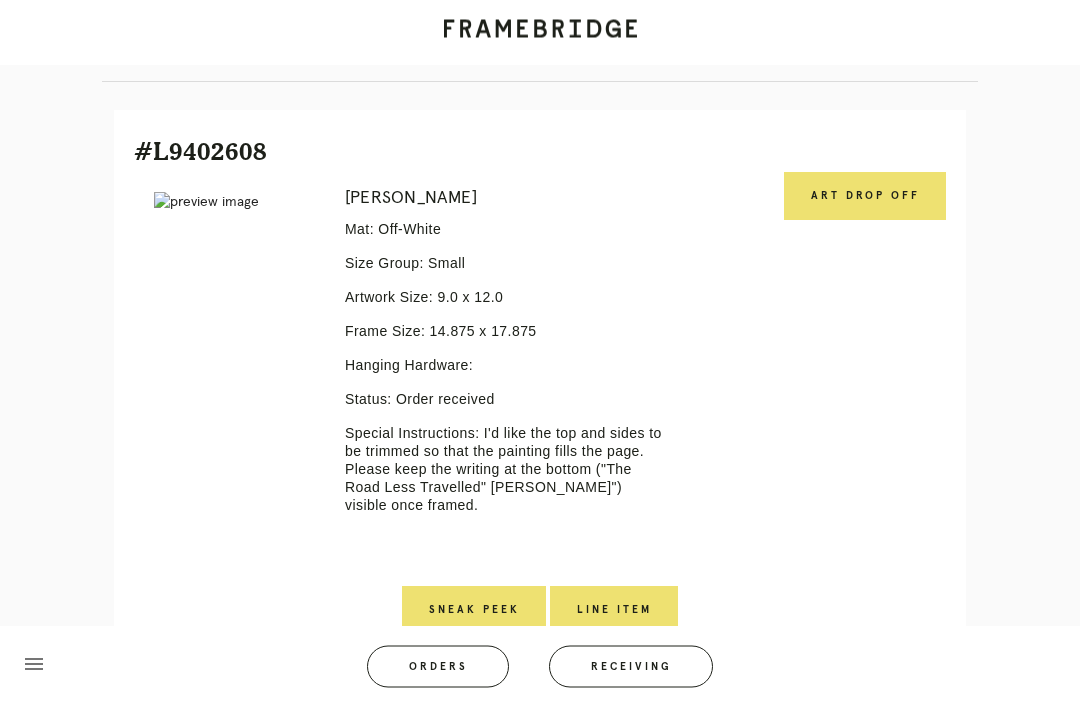 scroll, scrollTop: 426, scrollLeft: 0, axis: vertical 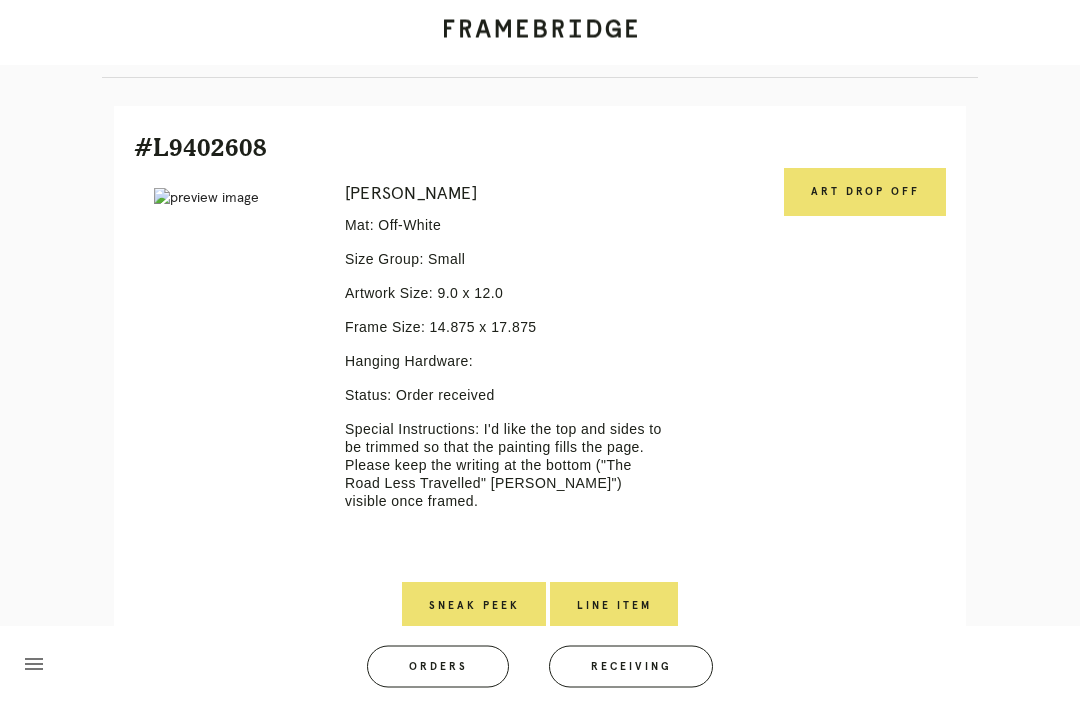 click on "Art drop off" at bounding box center (865, 193) 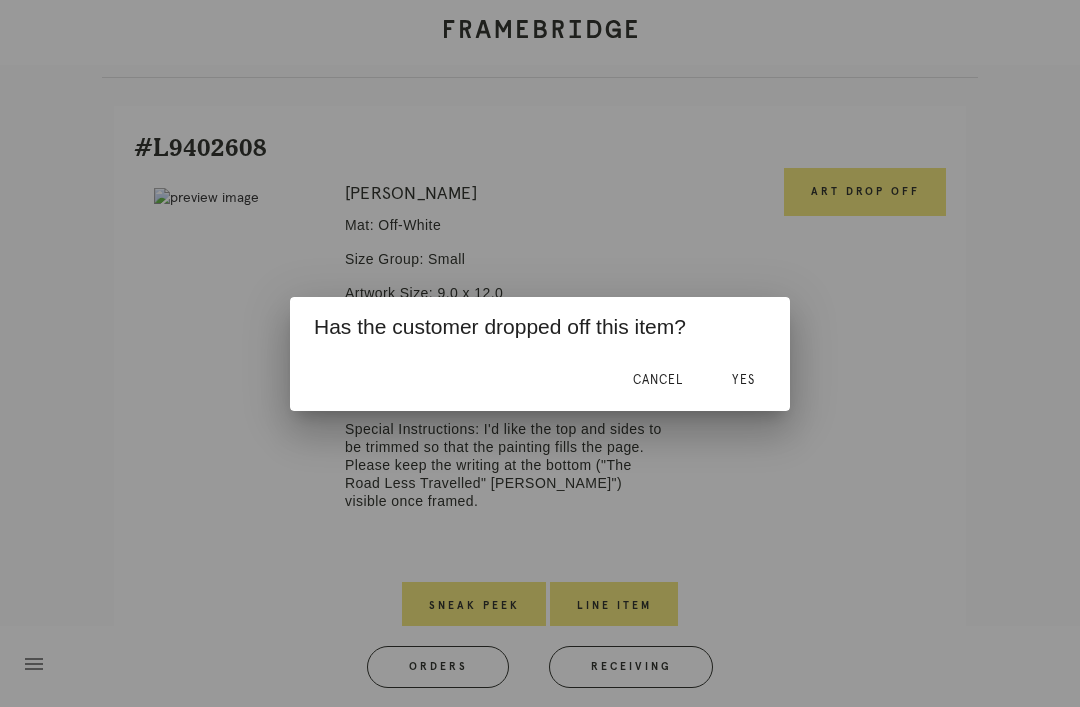 click on "Yes" at bounding box center (743, 380) 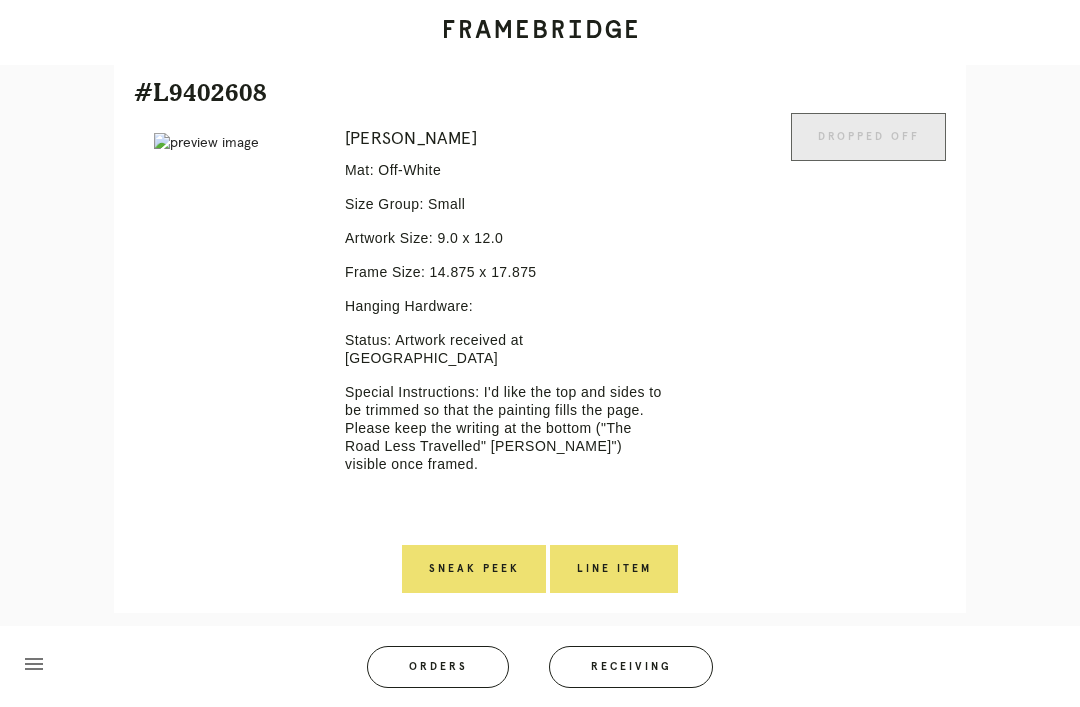 scroll, scrollTop: 481, scrollLeft: 0, axis: vertical 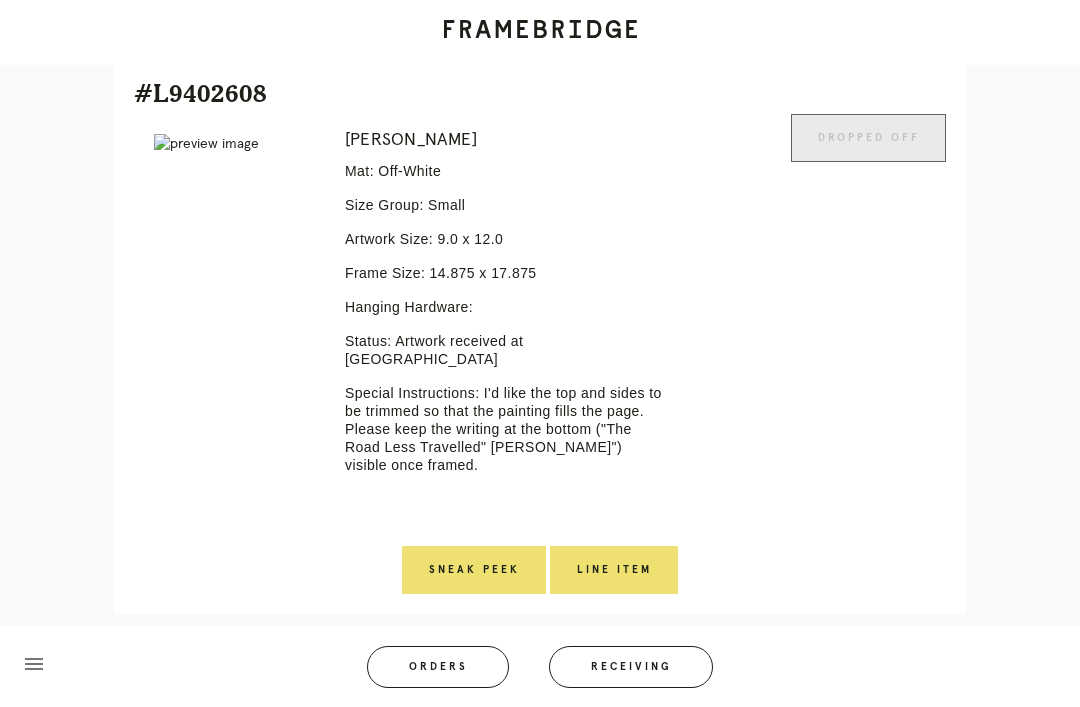 click on "Frederick
Mat: Off-White
Size Group: Small
Artwork Size:
9.0
x
12.0
Frame Size:
14.875
x
17.875
Hanging Hardware:
Status:
Artwork received at Cobble Hill
Special Instructions:
I'd like the top and sides to be trimmed so that the painting fills the page. Please keep the writing at the bottom ("The Road Less Travelled" Lesley Kennedy") visible once framed." at bounding box center (506, 330) 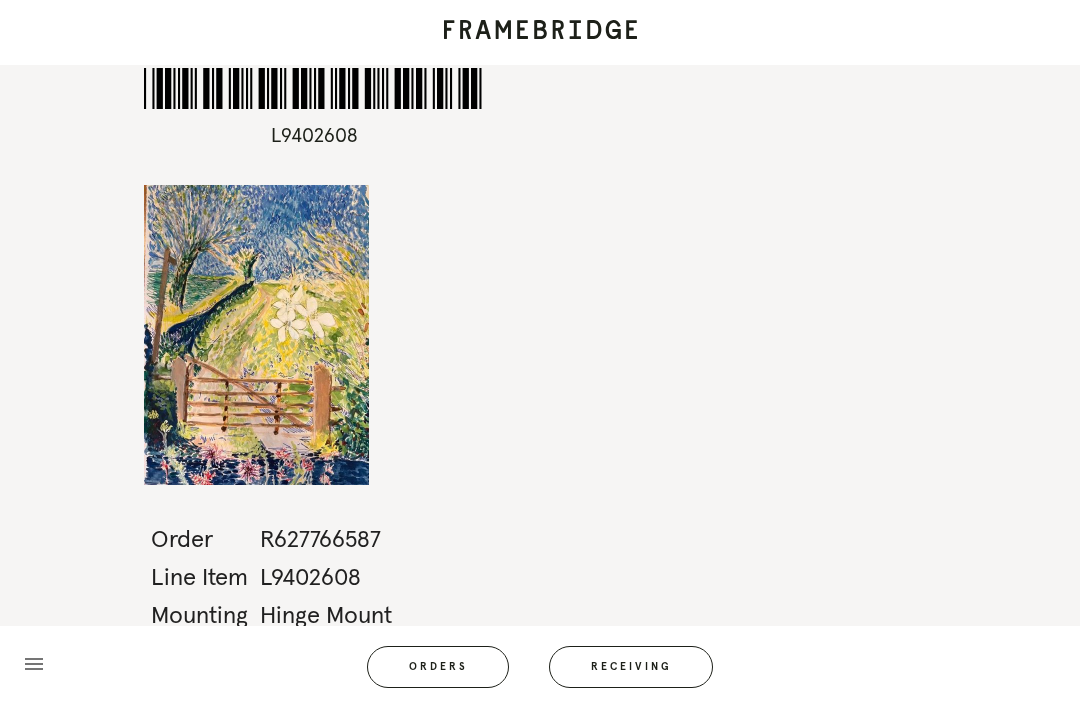 scroll, scrollTop: 64, scrollLeft: 0, axis: vertical 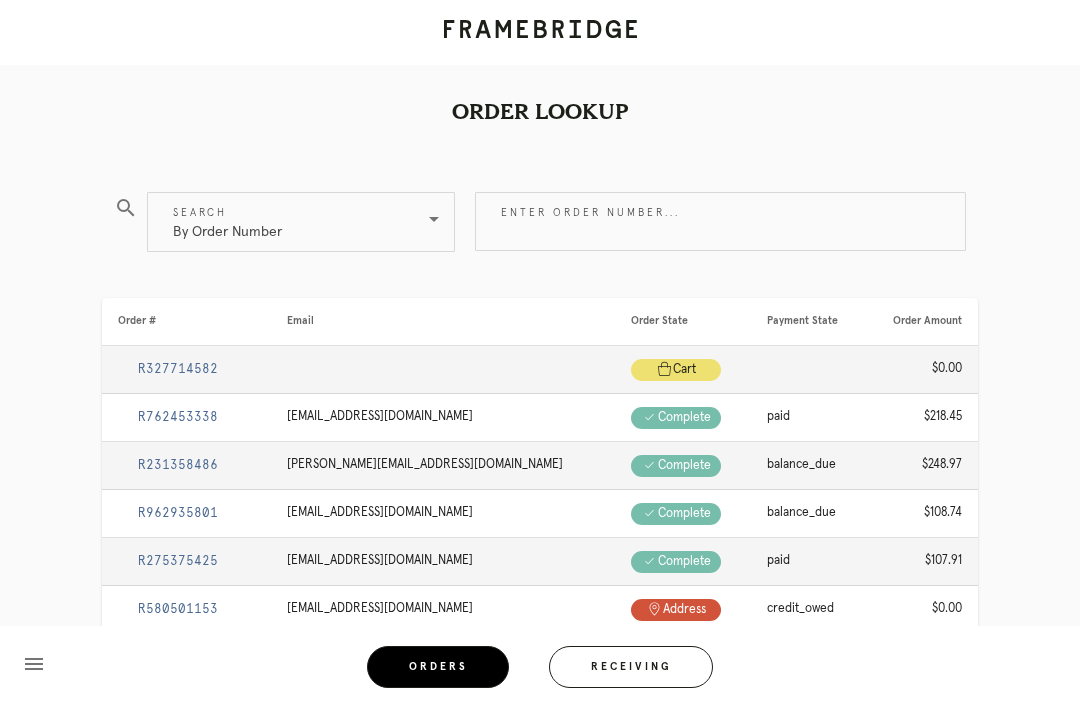 click on "Enter order number..." at bounding box center [720, 221] 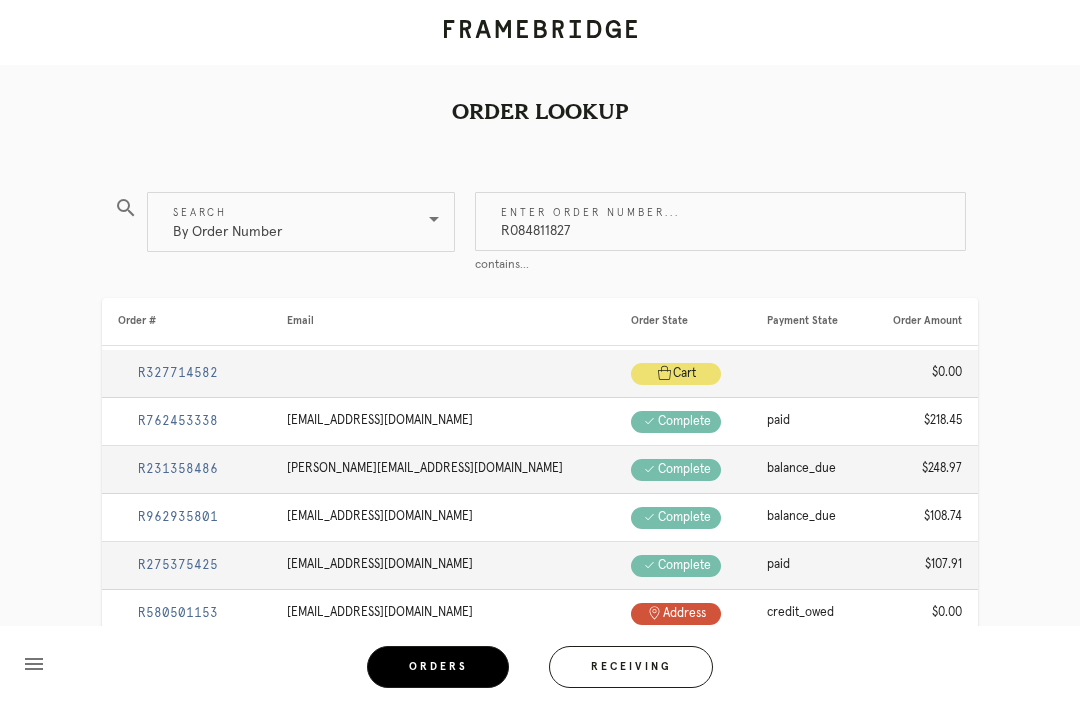 type on "R084811827" 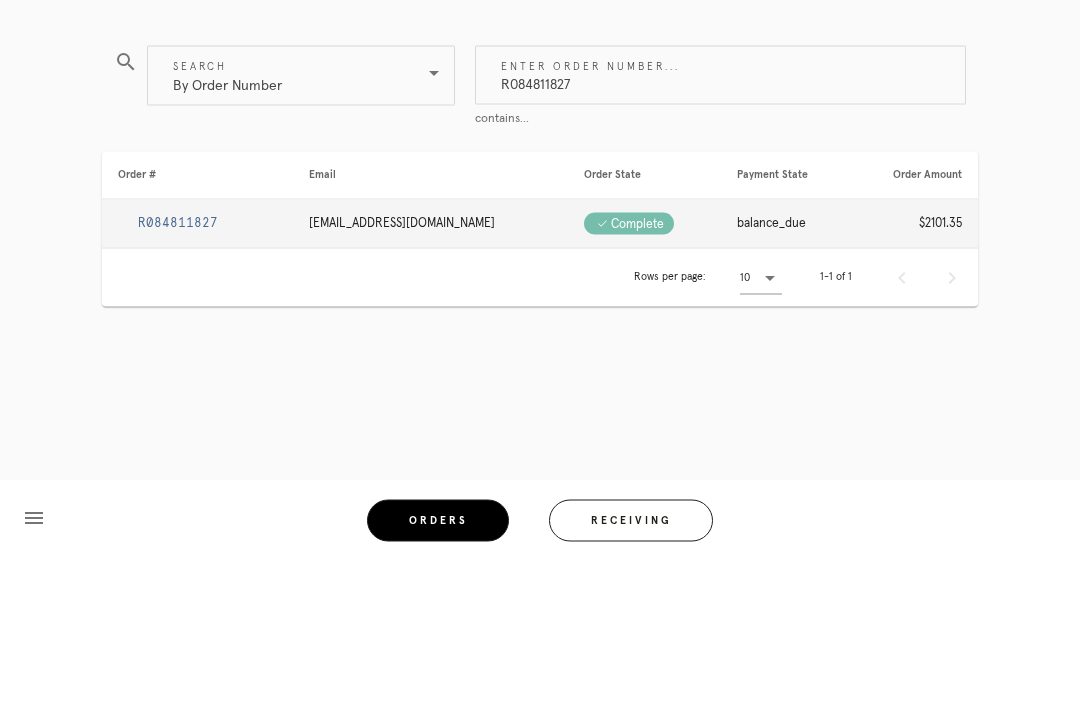click on "R084811827" at bounding box center [178, 369] 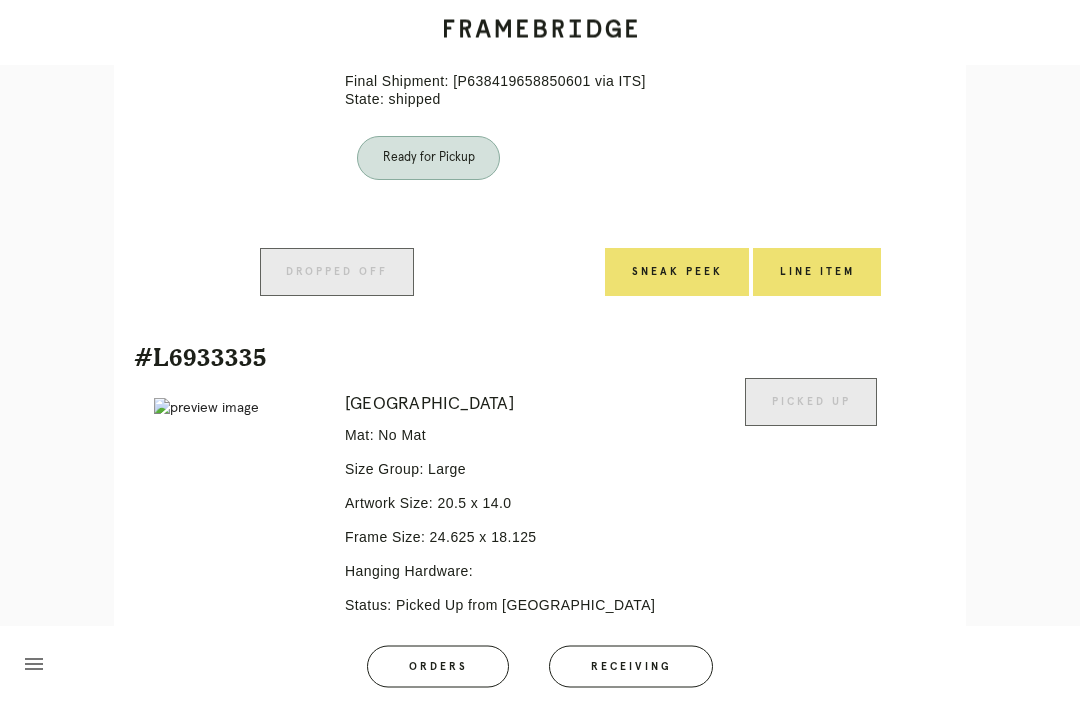 scroll, scrollTop: 3734, scrollLeft: 0, axis: vertical 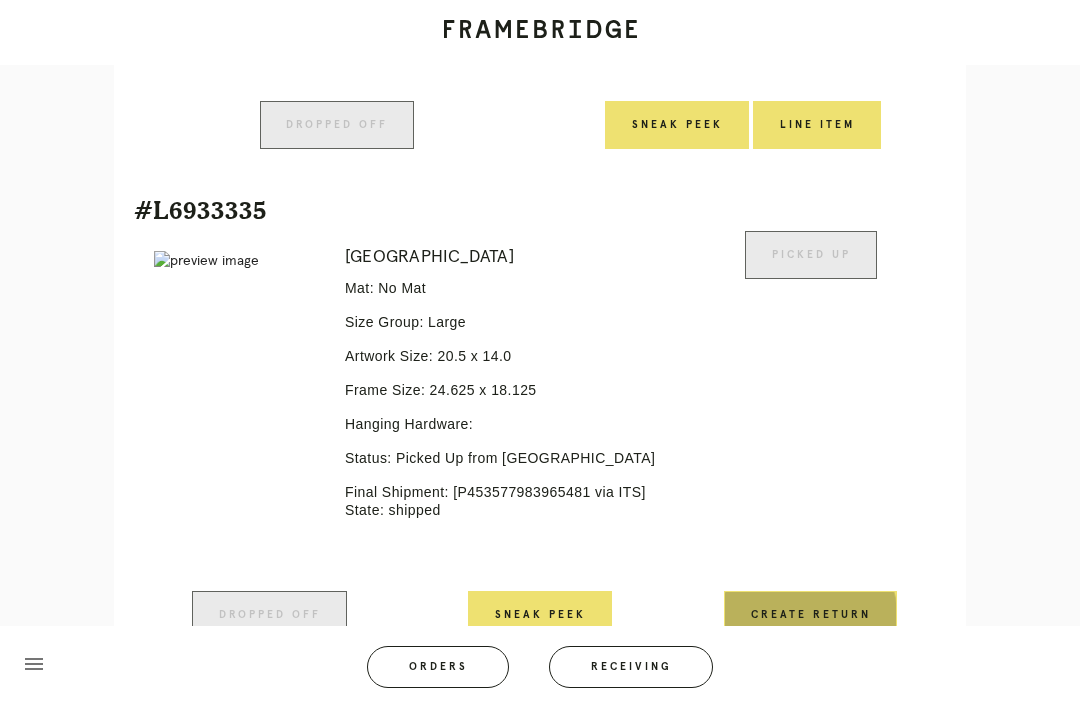 click on "Create Return" at bounding box center (810, 615) 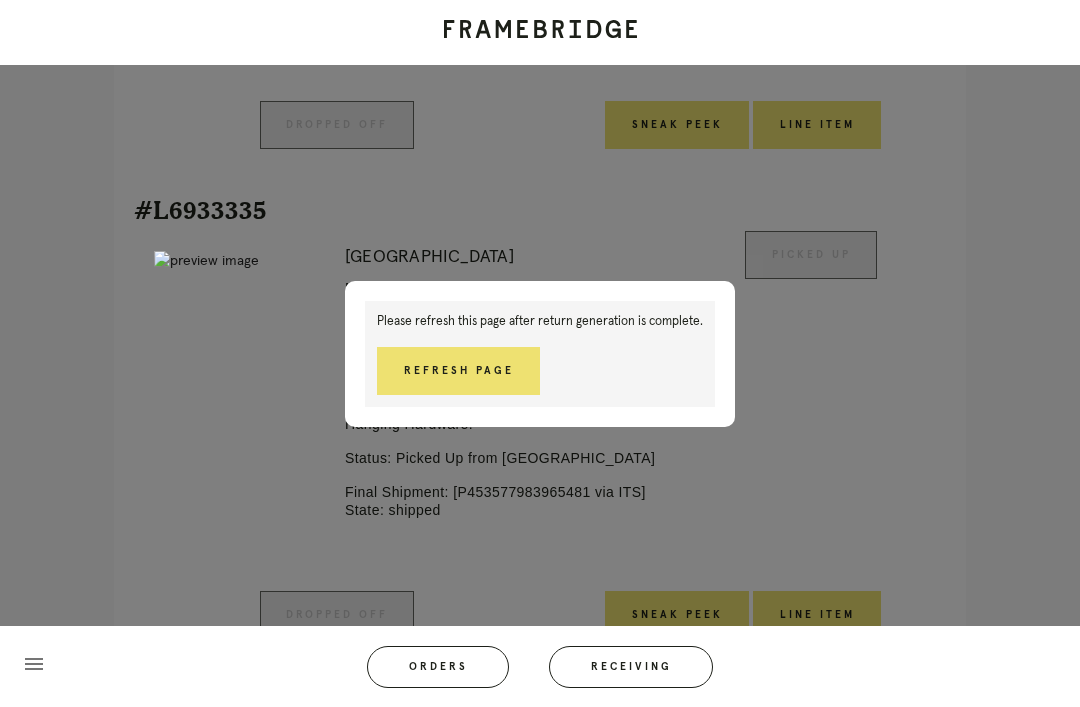 scroll, scrollTop: 3766, scrollLeft: 0, axis: vertical 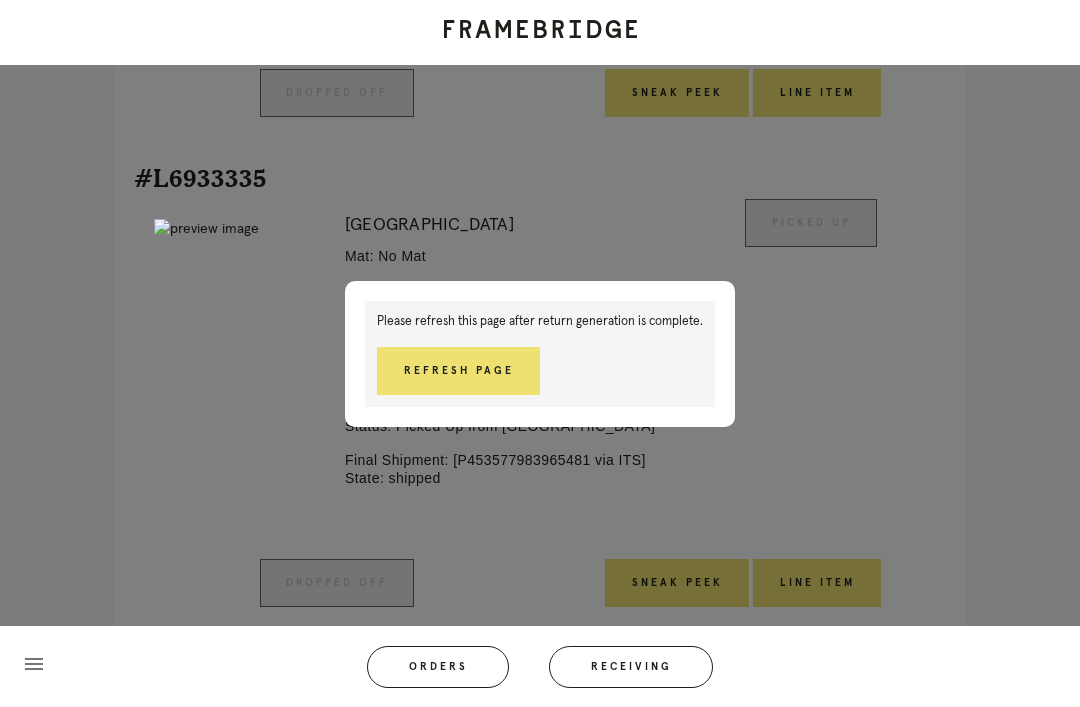 click on "Refresh Page" at bounding box center [458, 371] 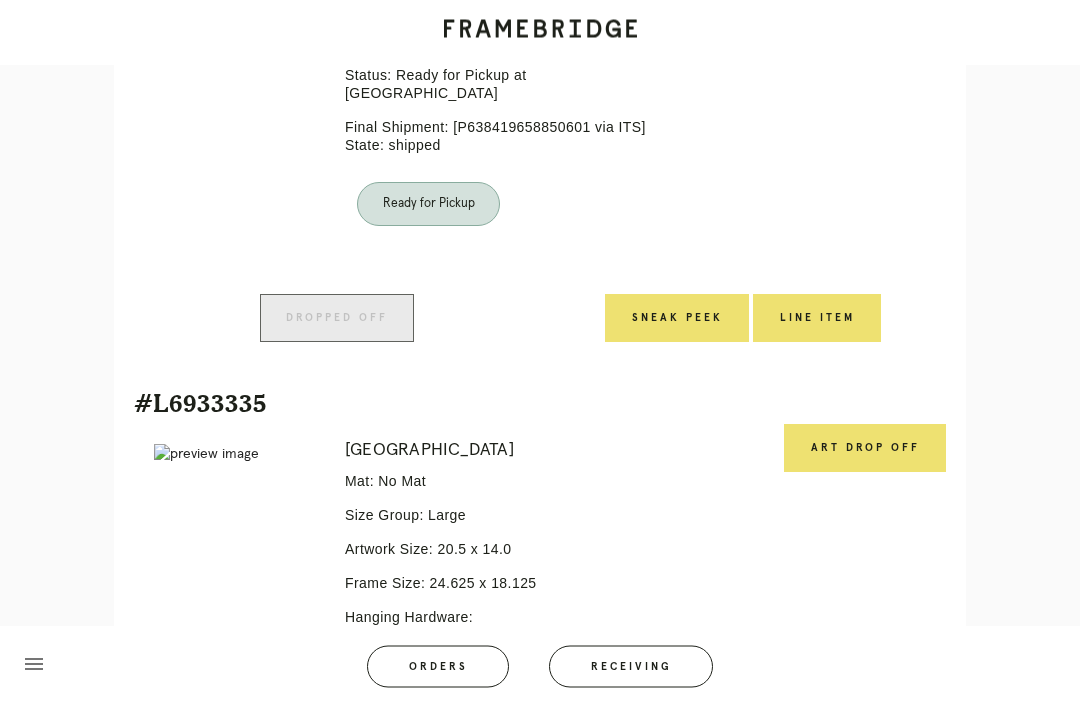 scroll, scrollTop: 3710, scrollLeft: 0, axis: vertical 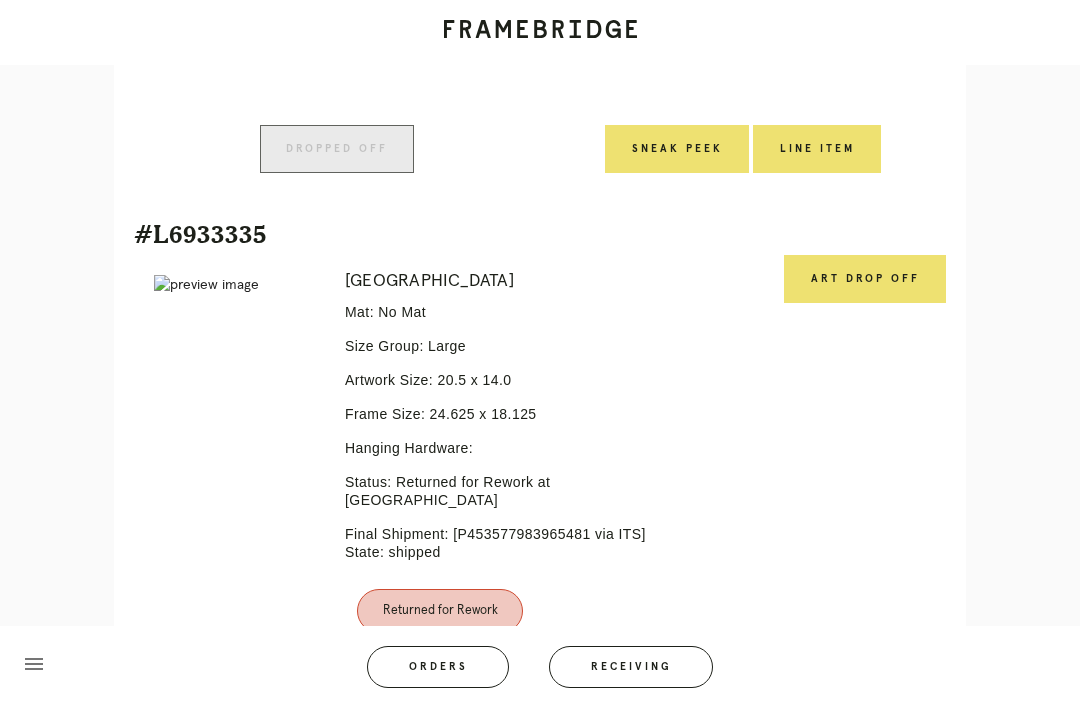 click on "Art drop off" at bounding box center [865, 279] 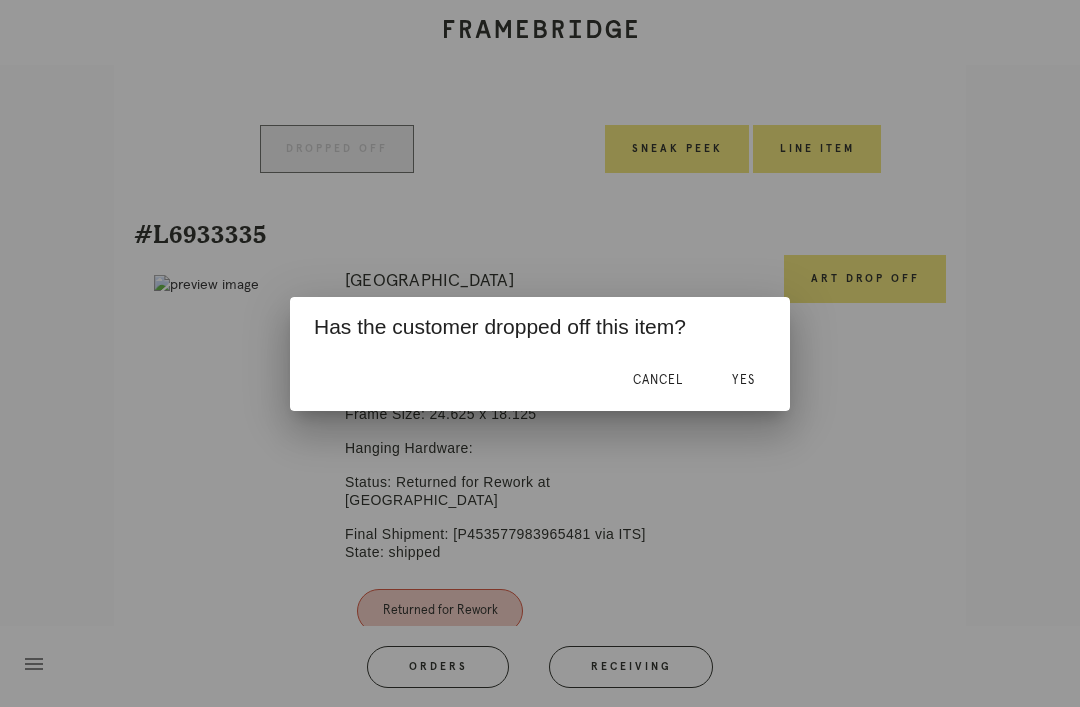 click on "Yes" at bounding box center [743, 381] 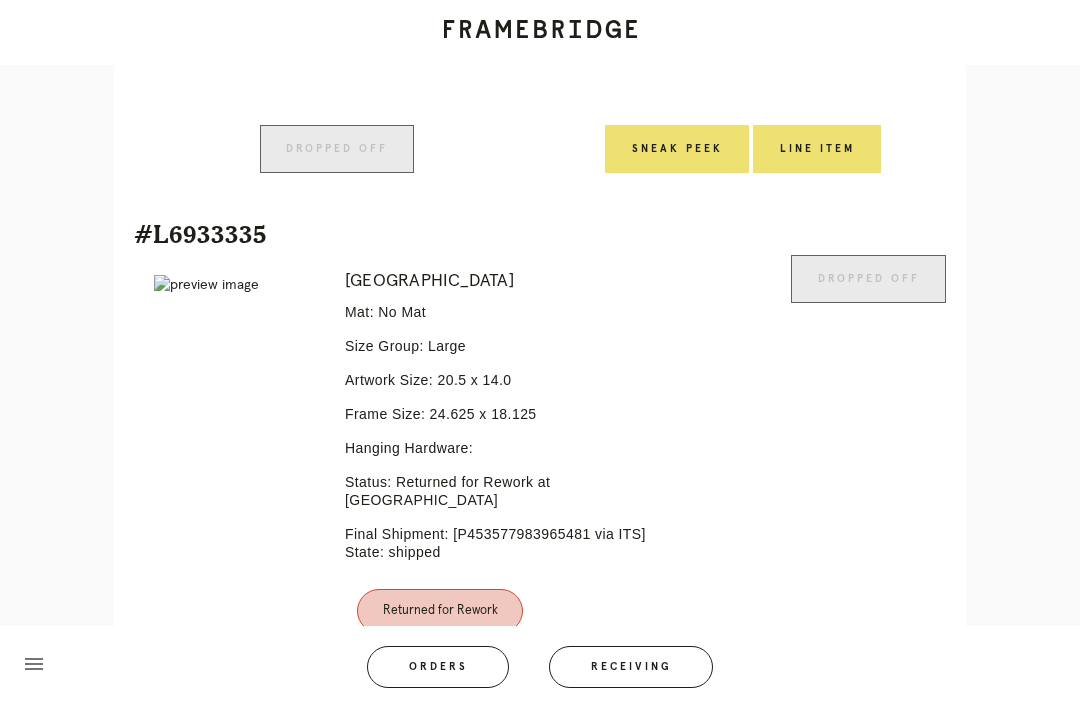 click on "Line Item" at bounding box center (614, 725) 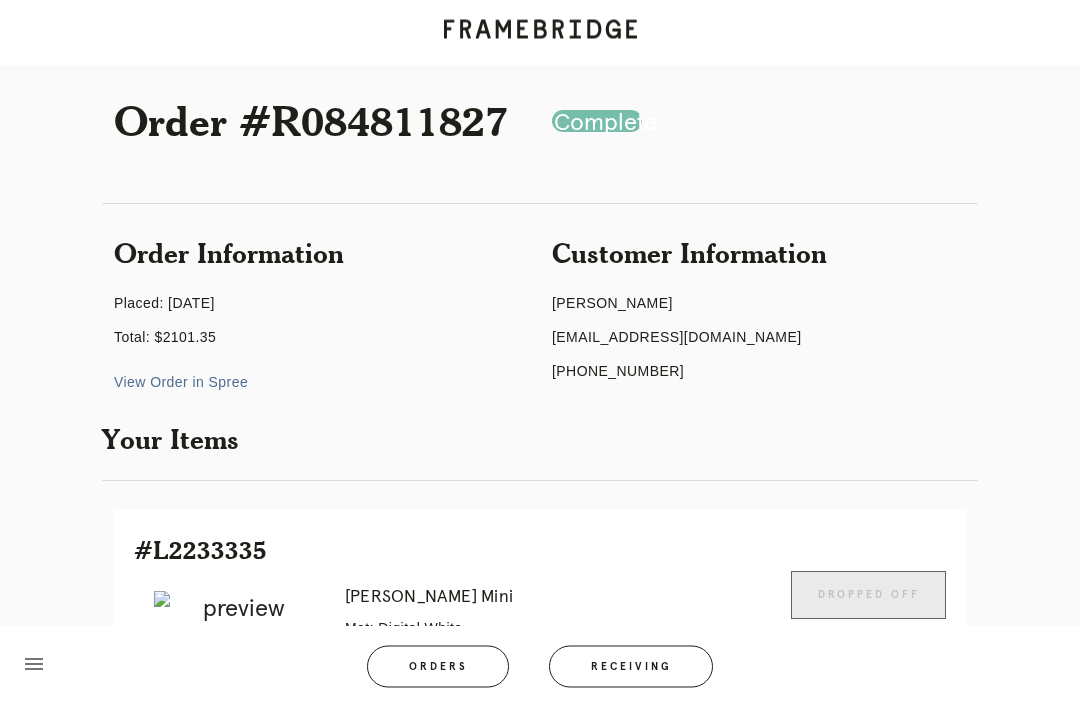 scroll, scrollTop: 0, scrollLeft: 0, axis: both 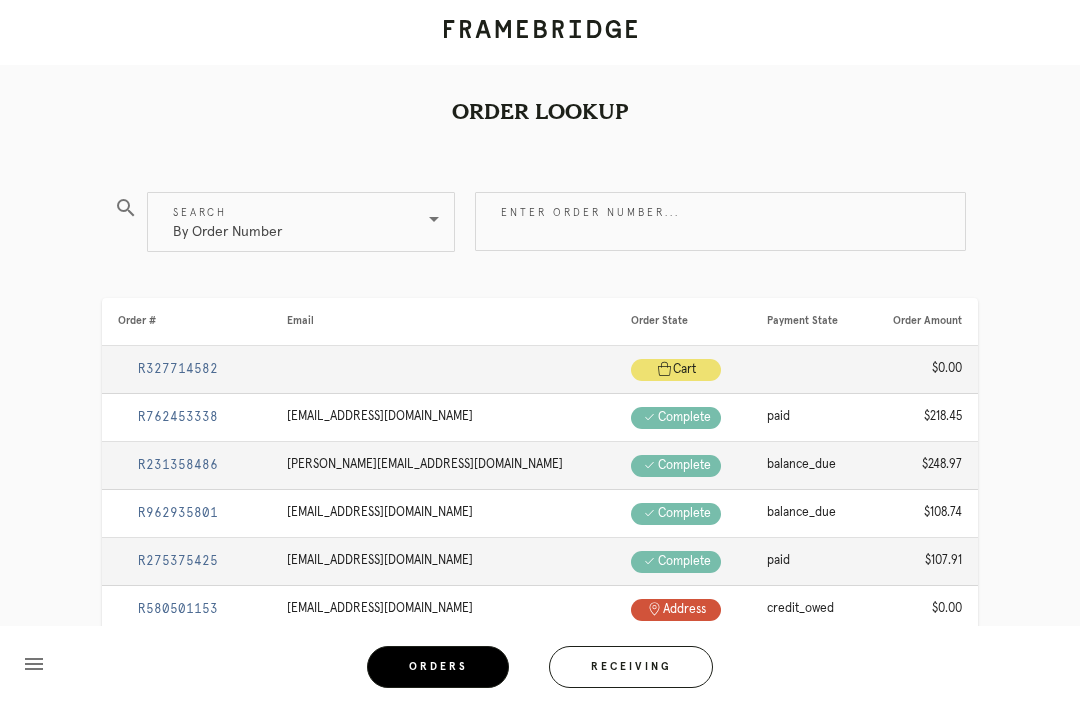 click on "Enter order number..." at bounding box center (720, 221) 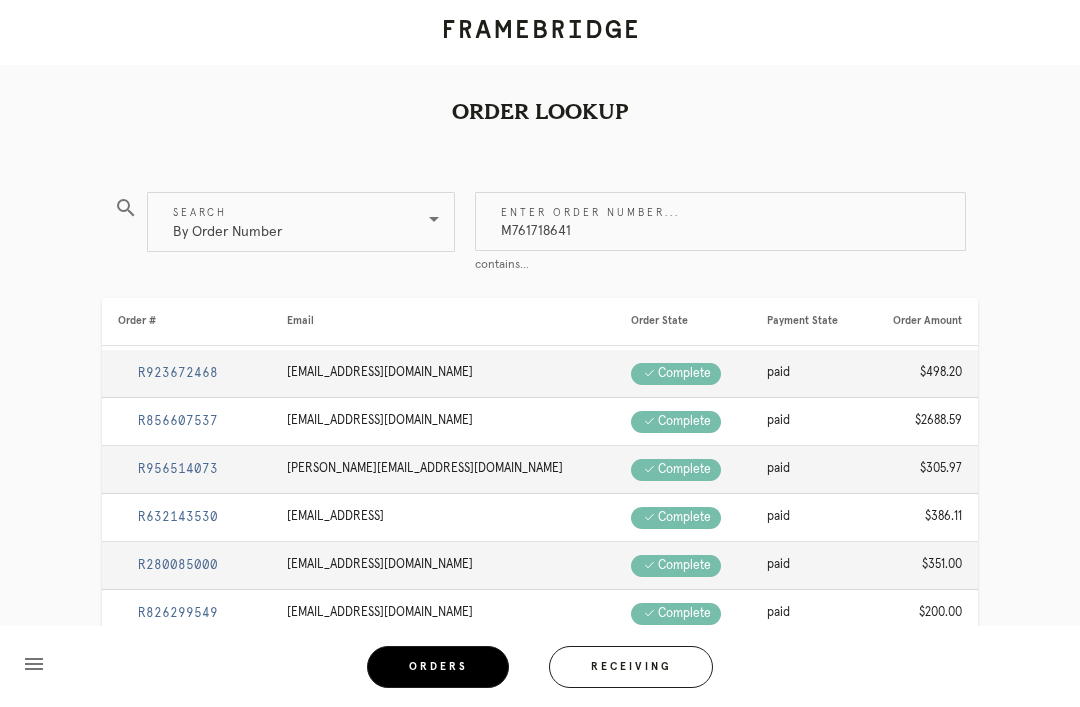 type on "M761718641" 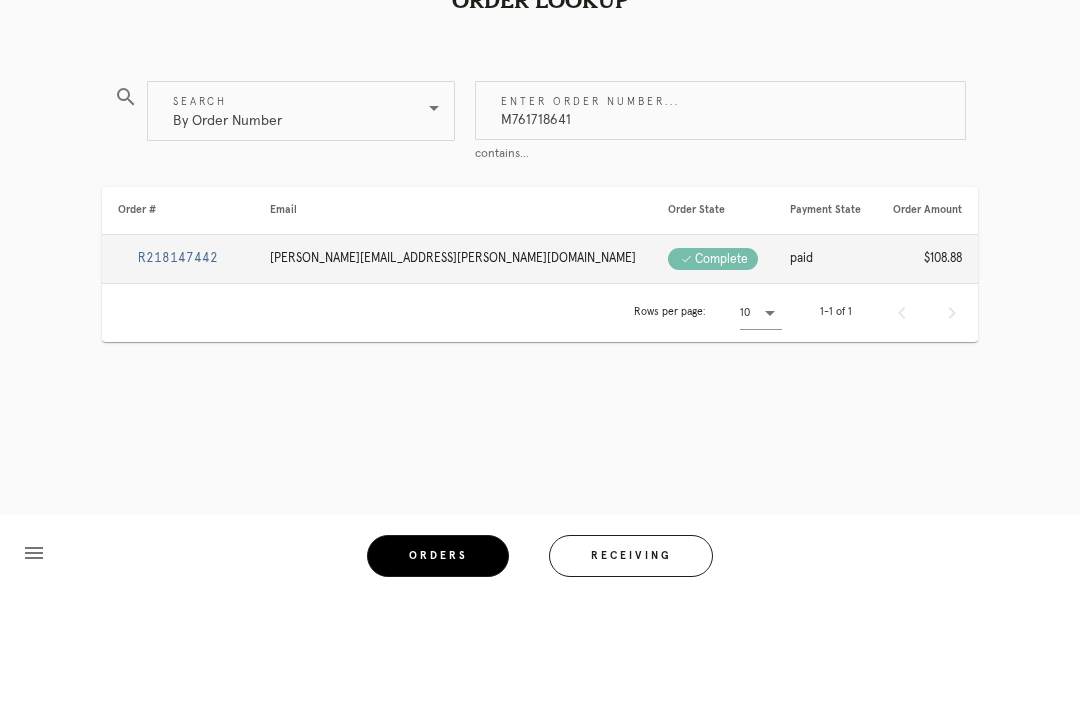 click on "R218147442" at bounding box center [178, 369] 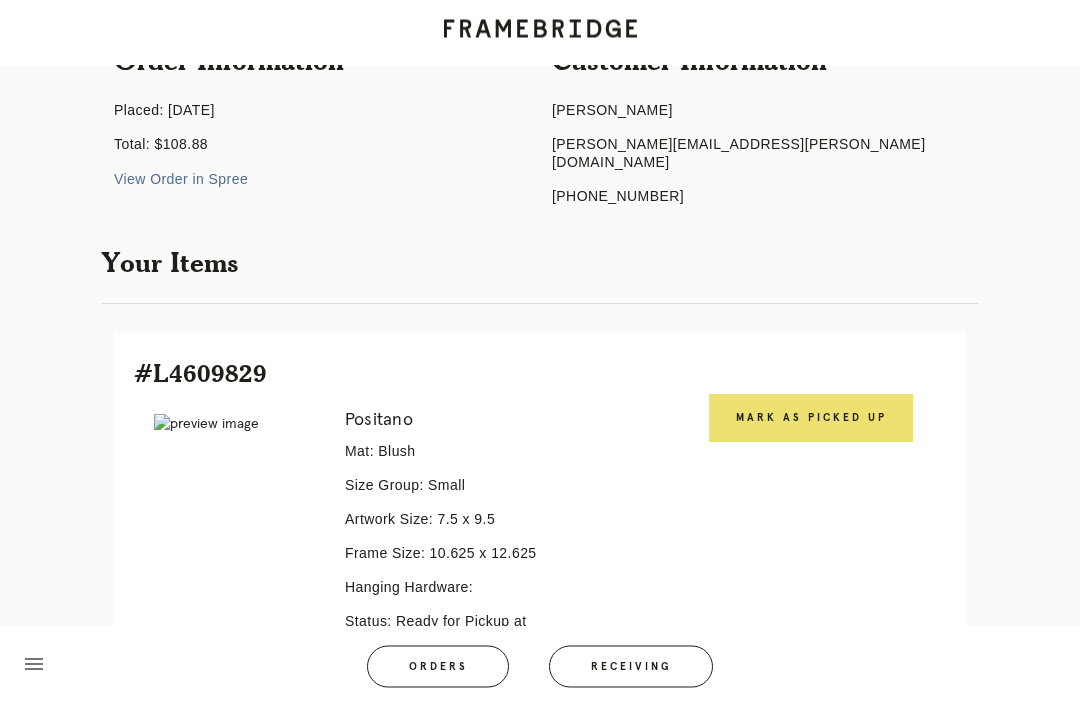 scroll, scrollTop: 446, scrollLeft: 0, axis: vertical 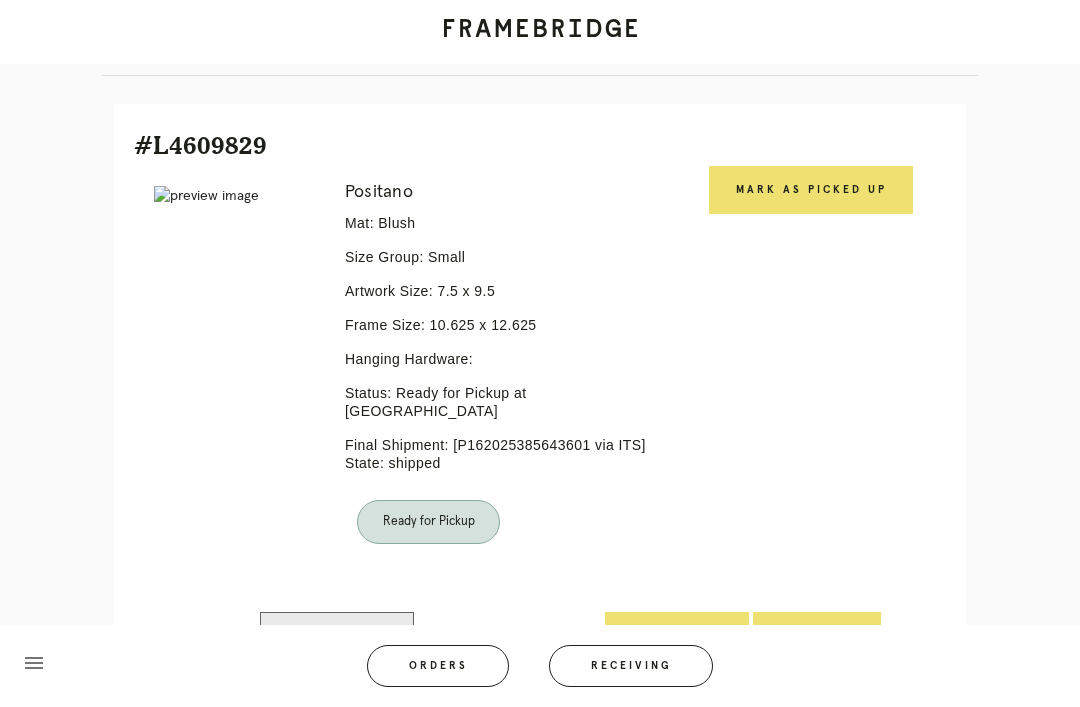 click on "Mark as Picked Up" at bounding box center (811, 191) 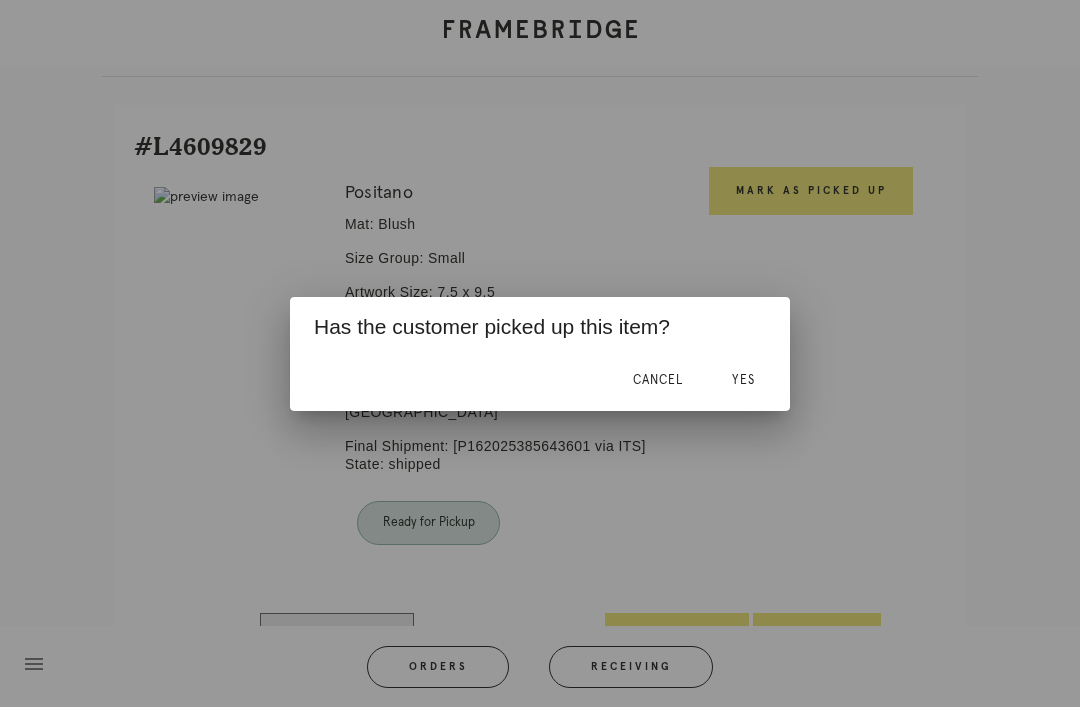 click on "Yes" at bounding box center (743, 380) 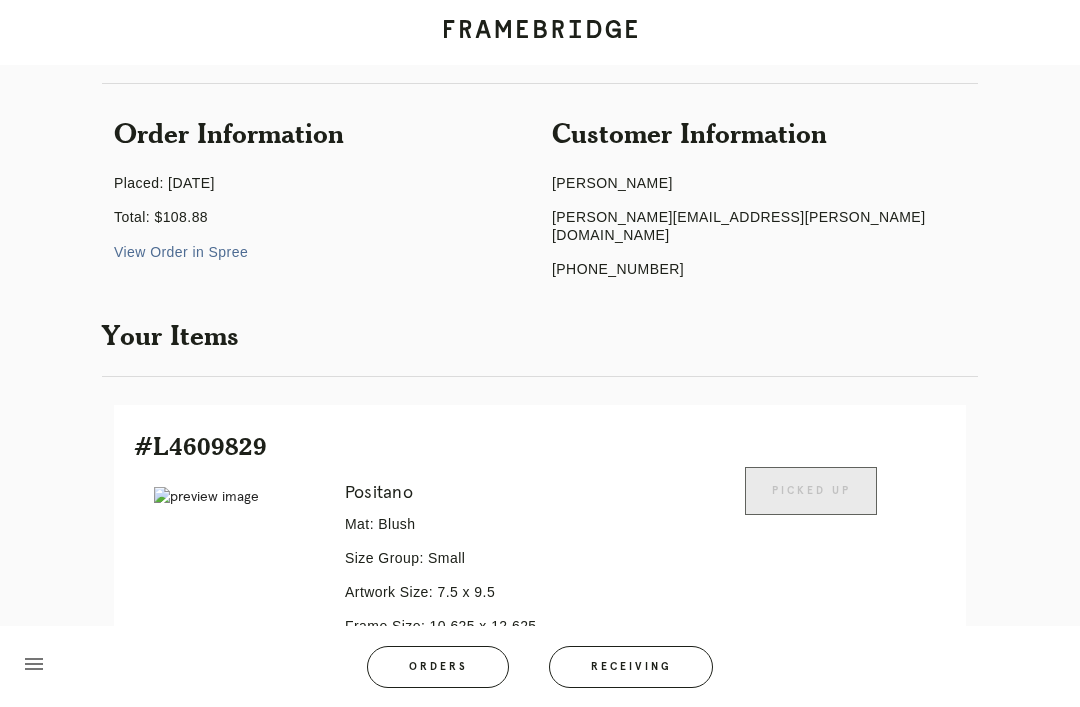 scroll, scrollTop: 0, scrollLeft: 0, axis: both 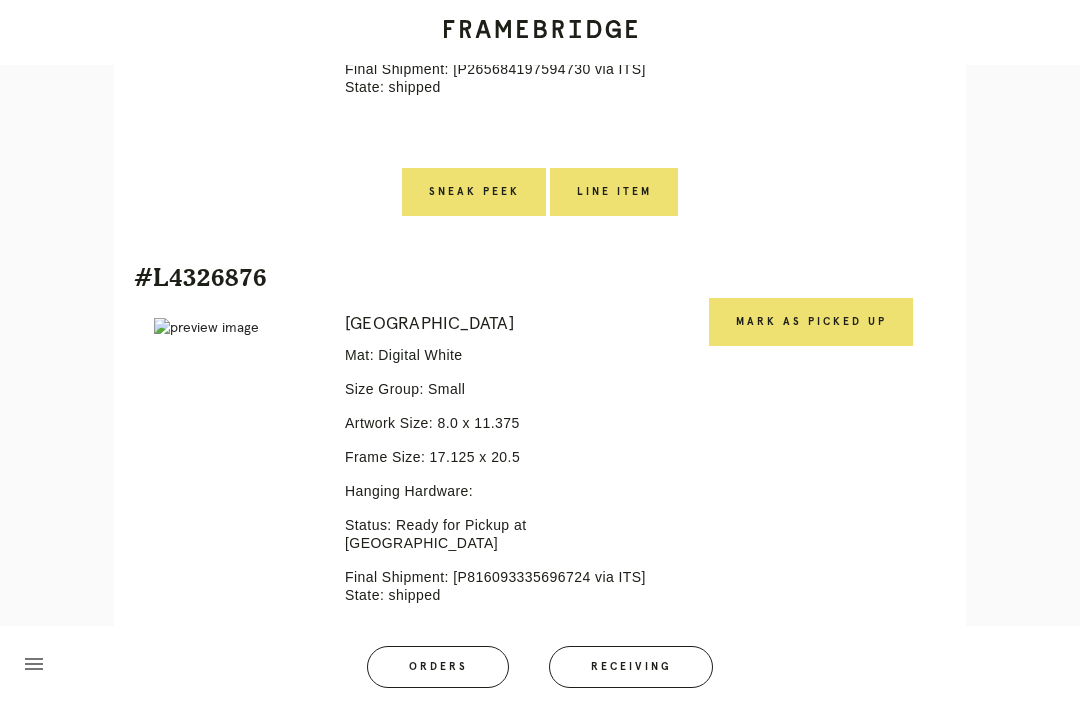 click on "Mark as Picked Up" at bounding box center [811, 322] 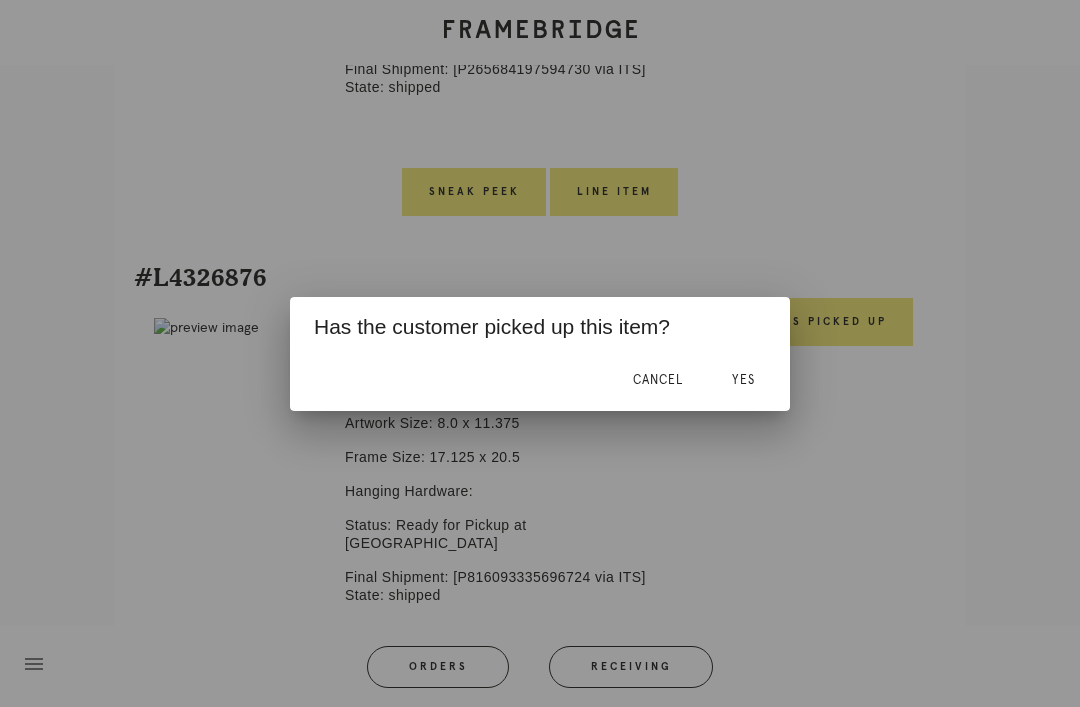 click on "Yes" at bounding box center (743, 381) 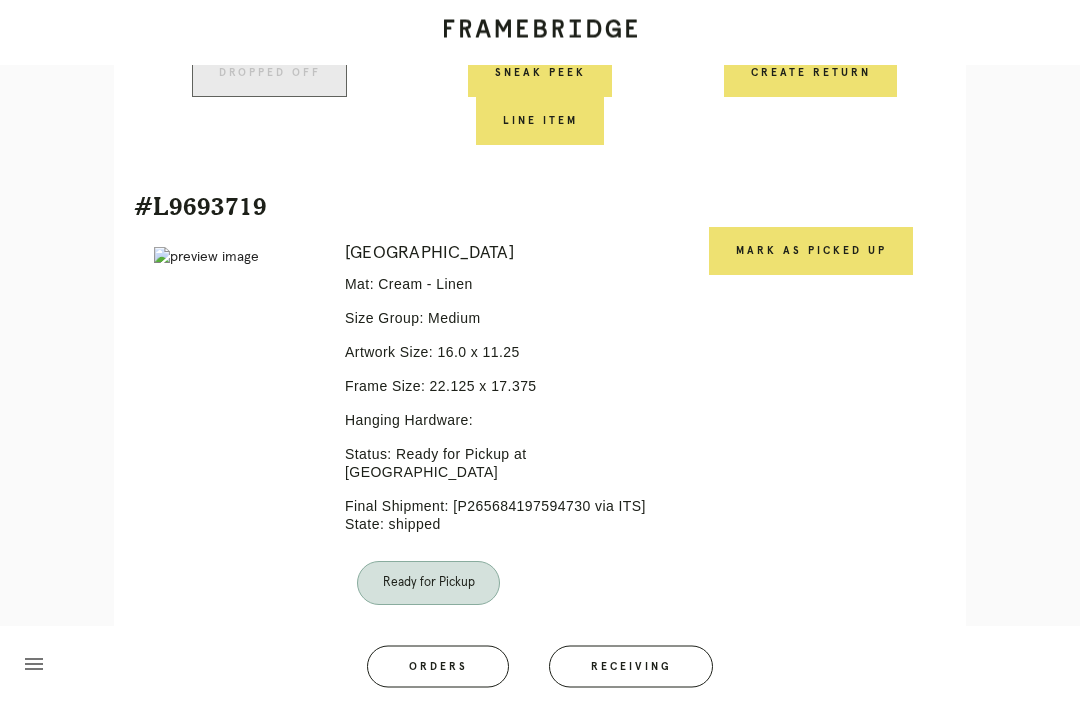 click on "Mark as Picked Up" at bounding box center [811, 252] 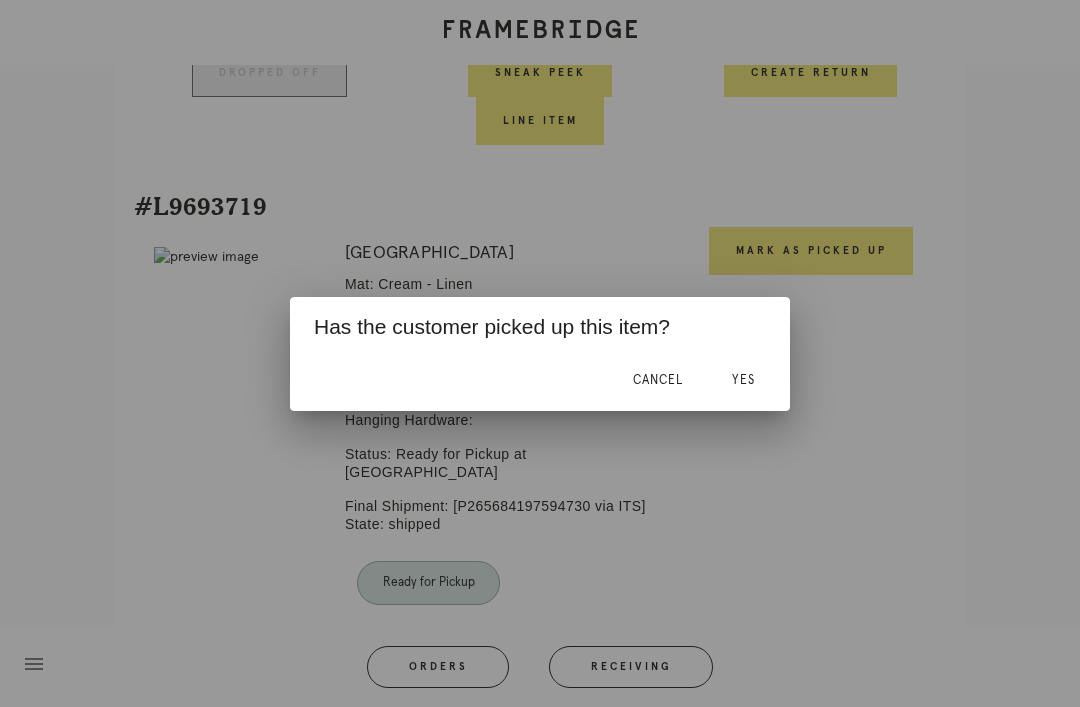 click on "Yes" at bounding box center (743, 380) 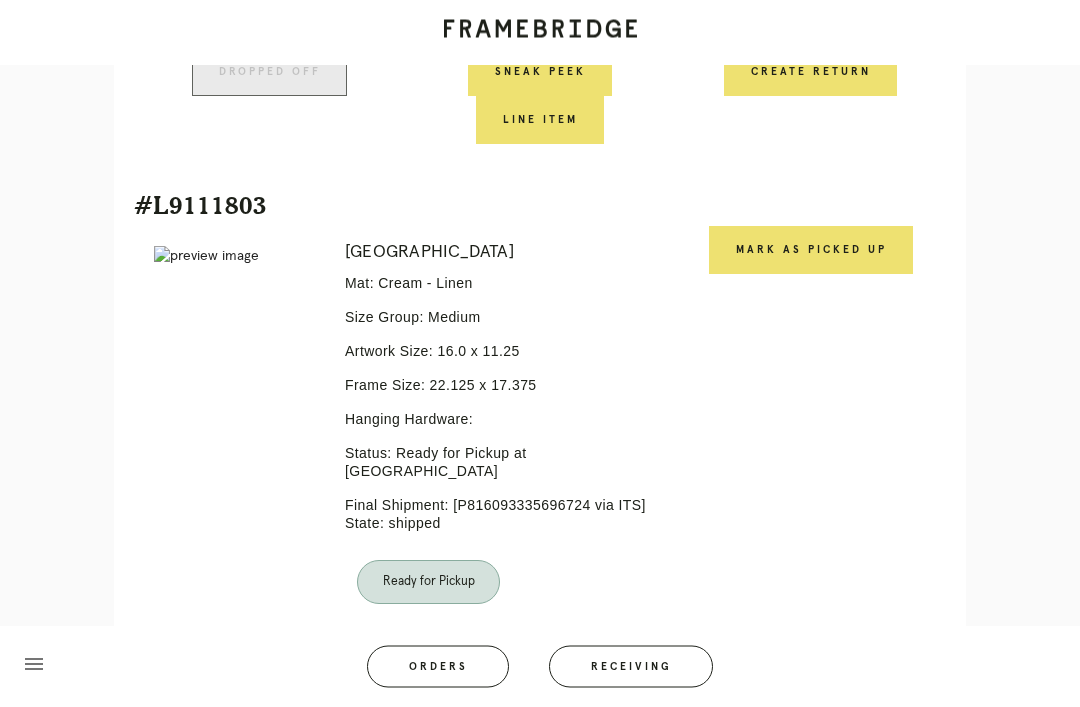 click on "Mark as Picked Up" at bounding box center (811, 251) 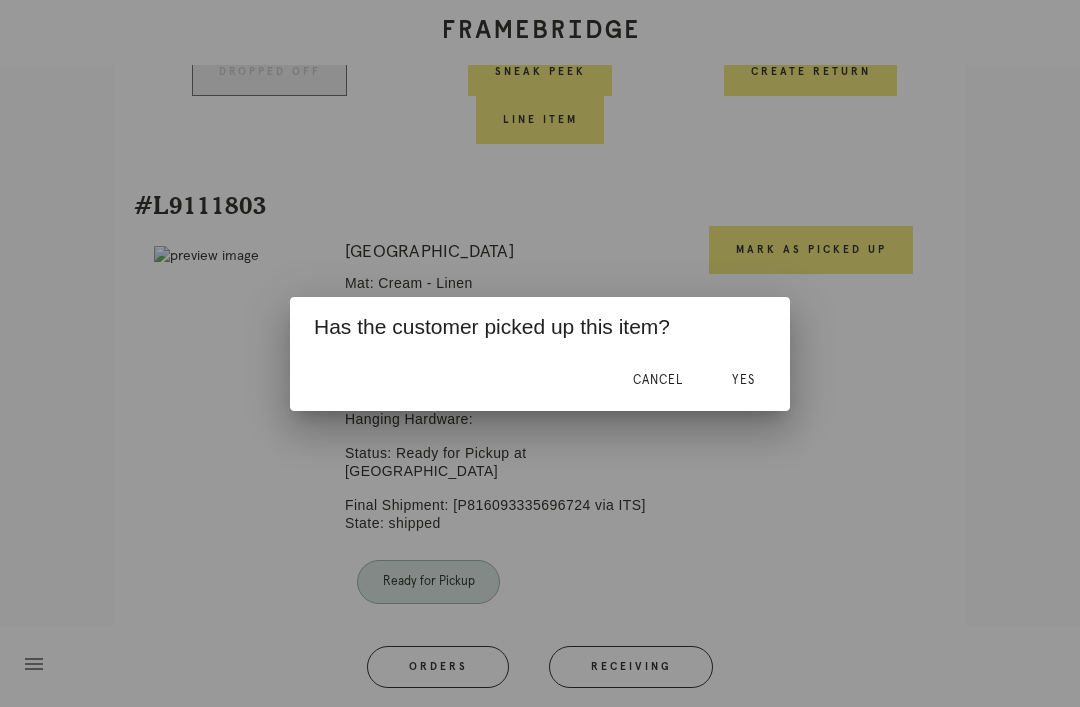 click on "Yes" at bounding box center (743, 381) 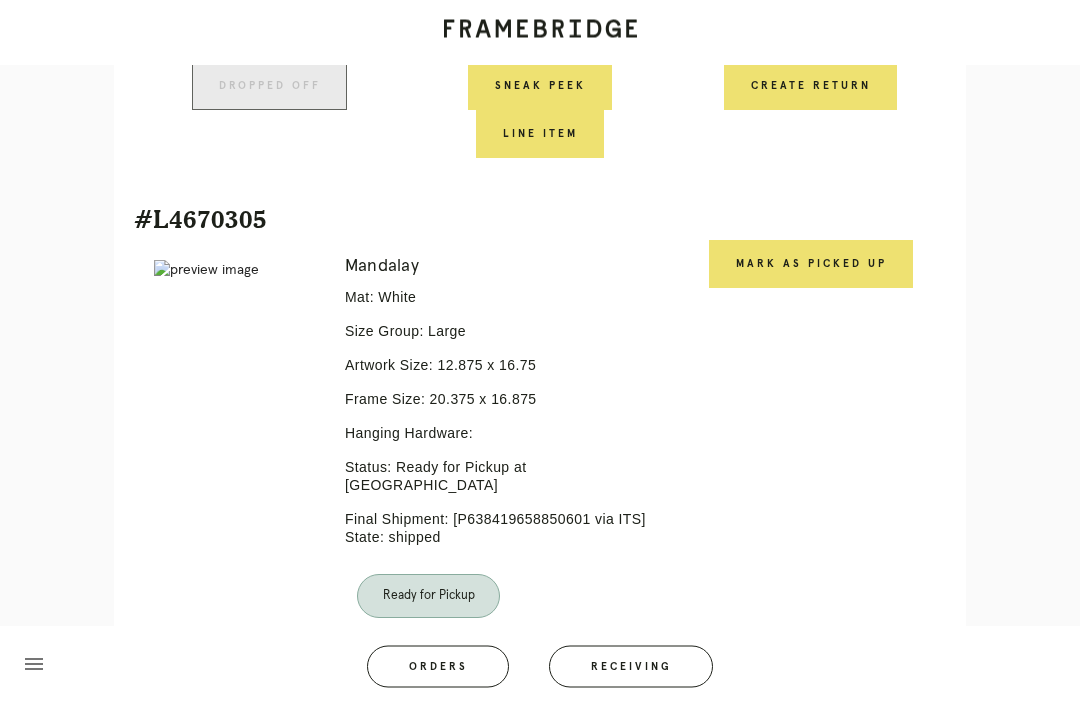 click on "Mark as Picked Up" at bounding box center (811, 265) 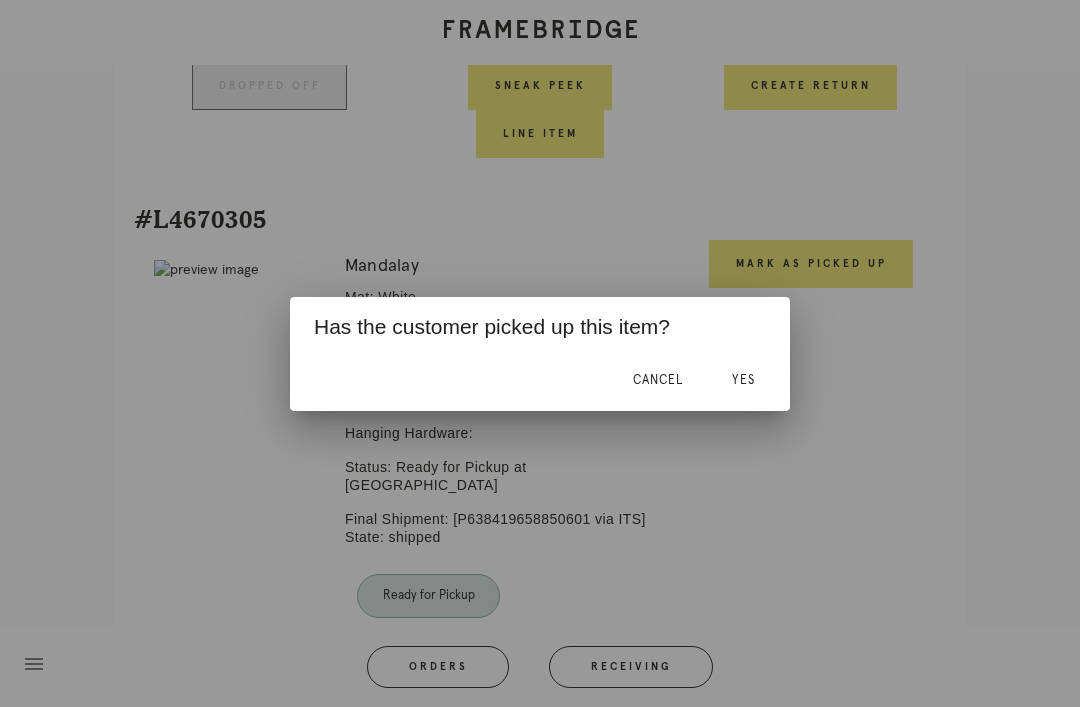 click on "Yes" at bounding box center (743, 381) 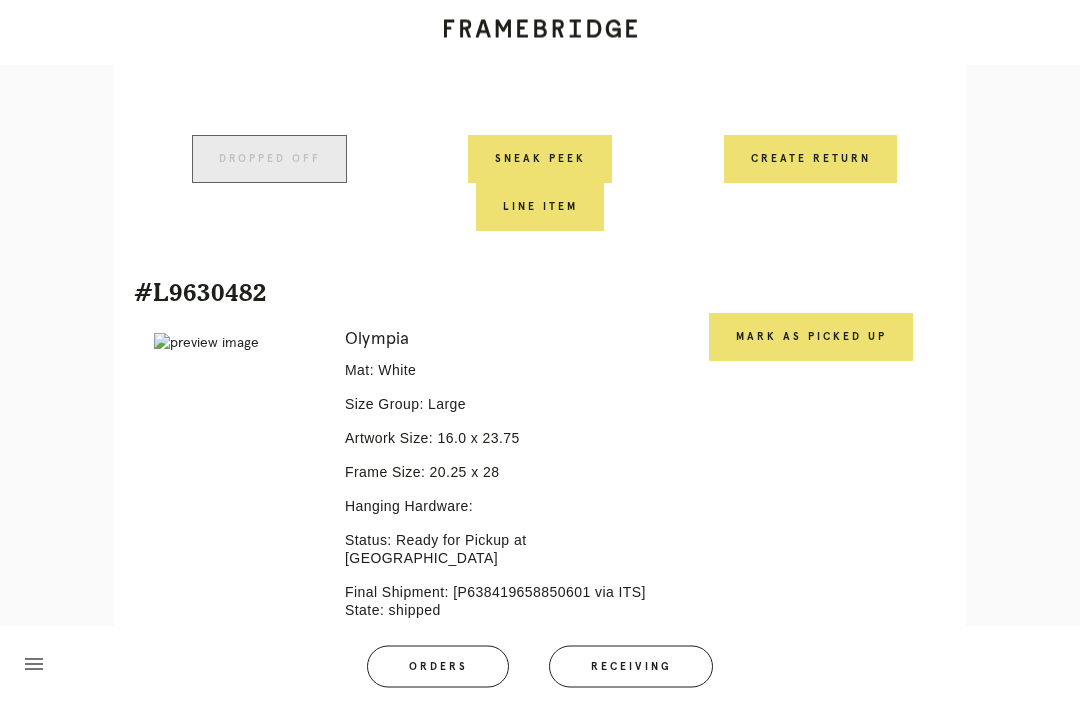 click on "Mark as Picked Up" at bounding box center (811, 338) 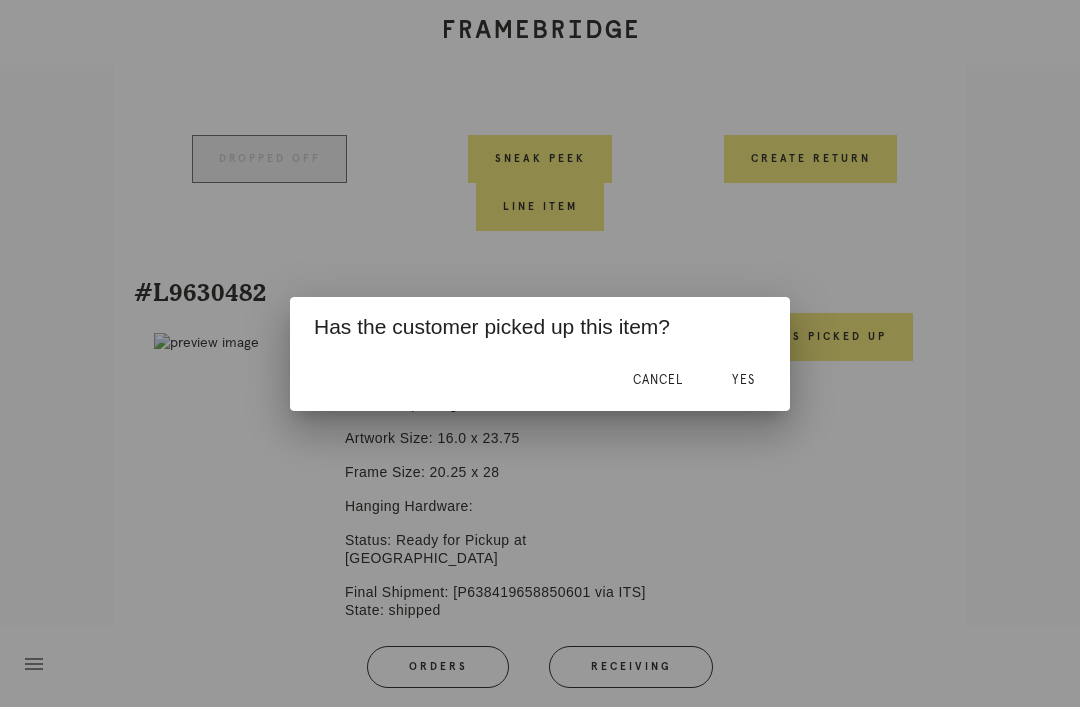 click on "Yes" at bounding box center [743, 381] 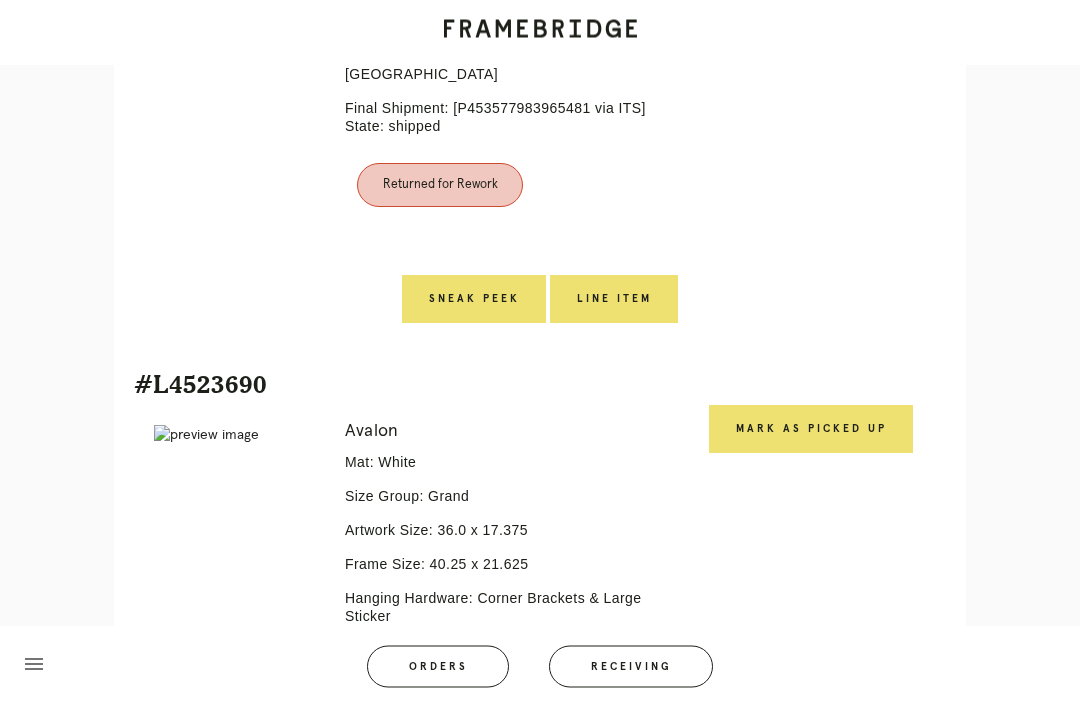 scroll, scrollTop: 4138, scrollLeft: 0, axis: vertical 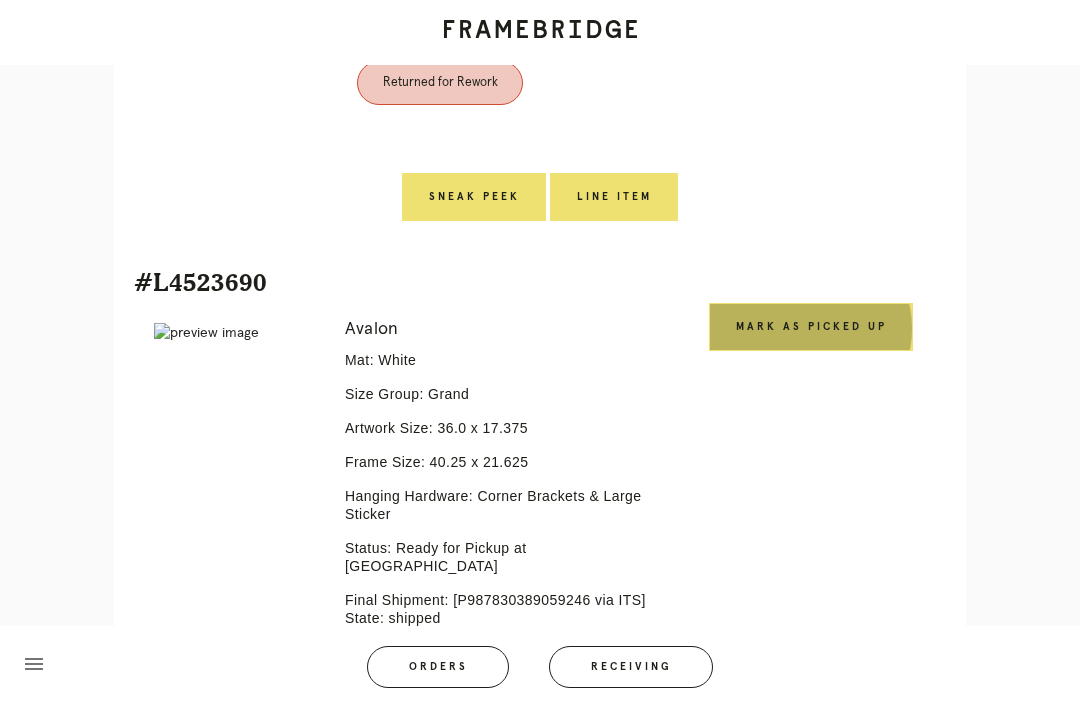 click on "Mark as Picked Up" at bounding box center (811, 327) 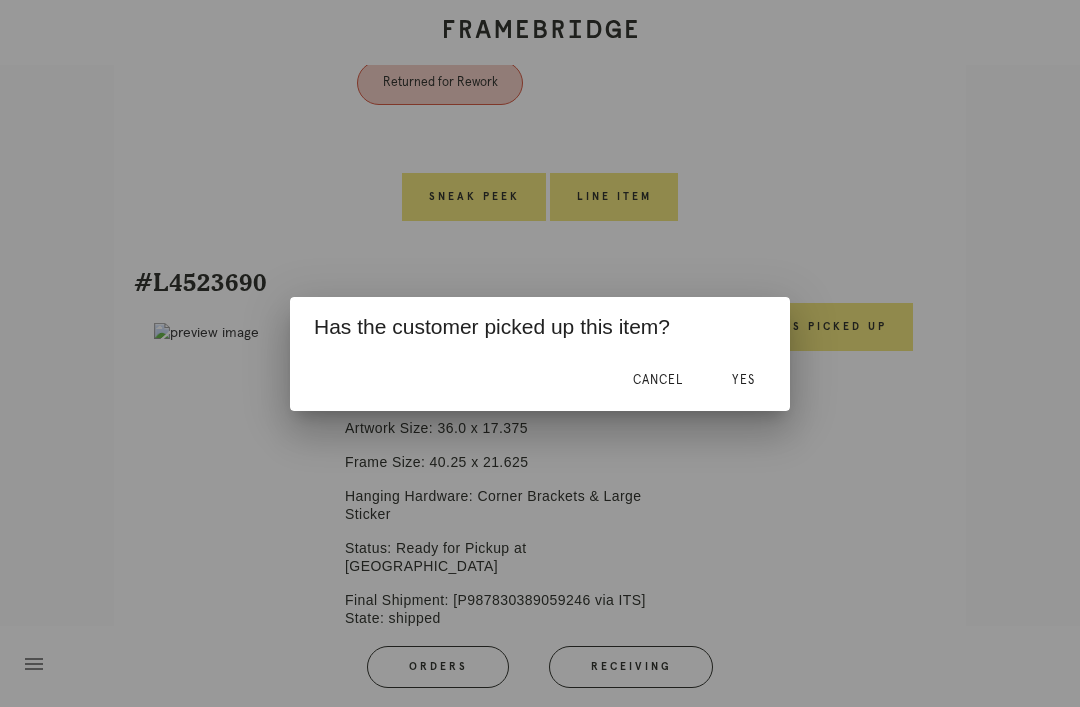click on "Yes" at bounding box center (743, 381) 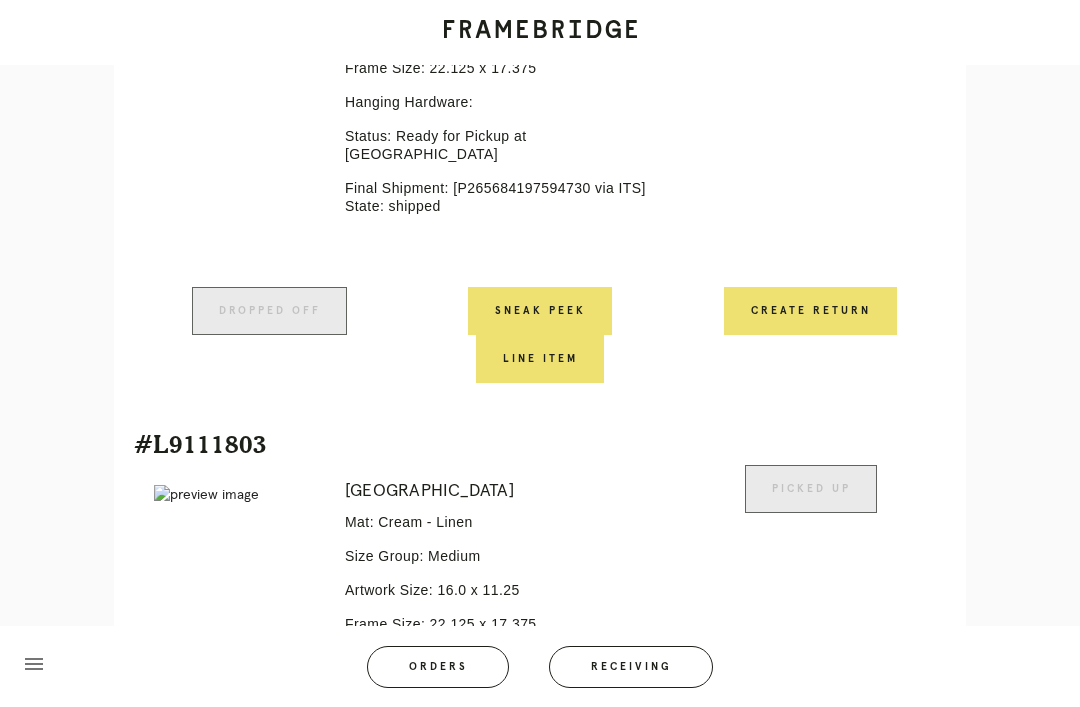 scroll, scrollTop: 1616, scrollLeft: 0, axis: vertical 